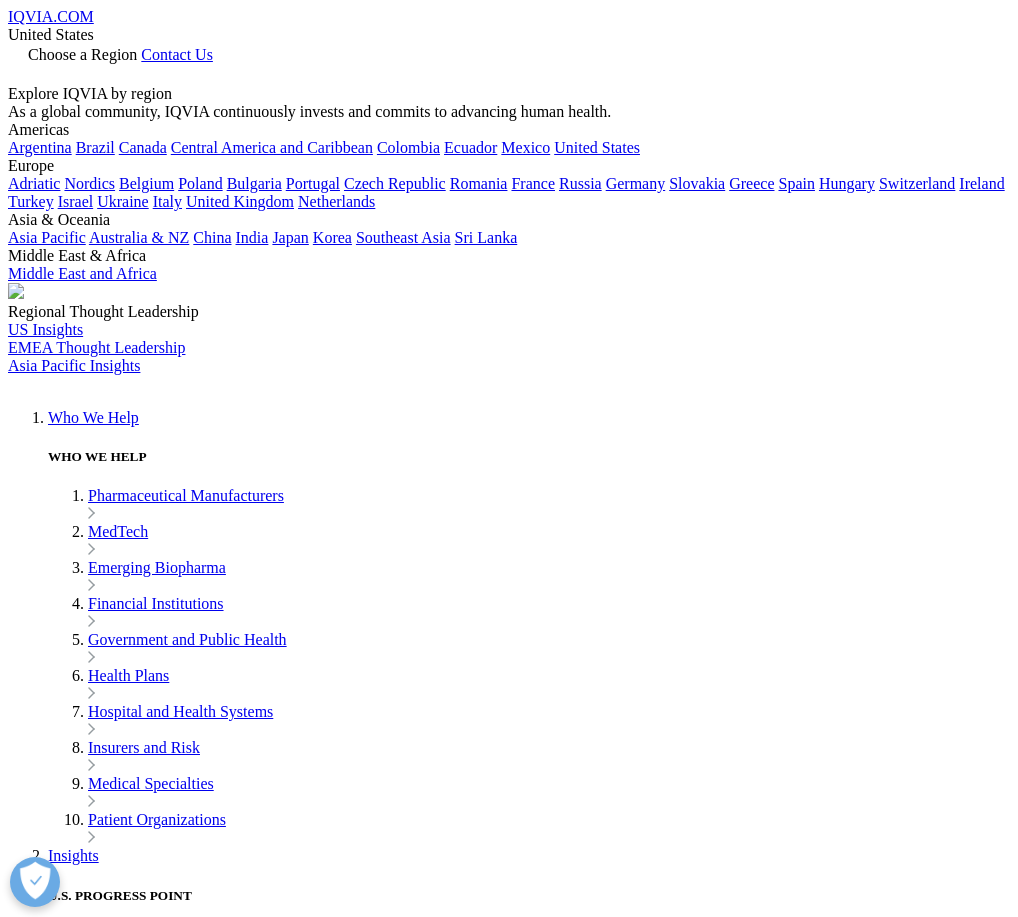 scroll, scrollTop: 0, scrollLeft: 0, axis: both 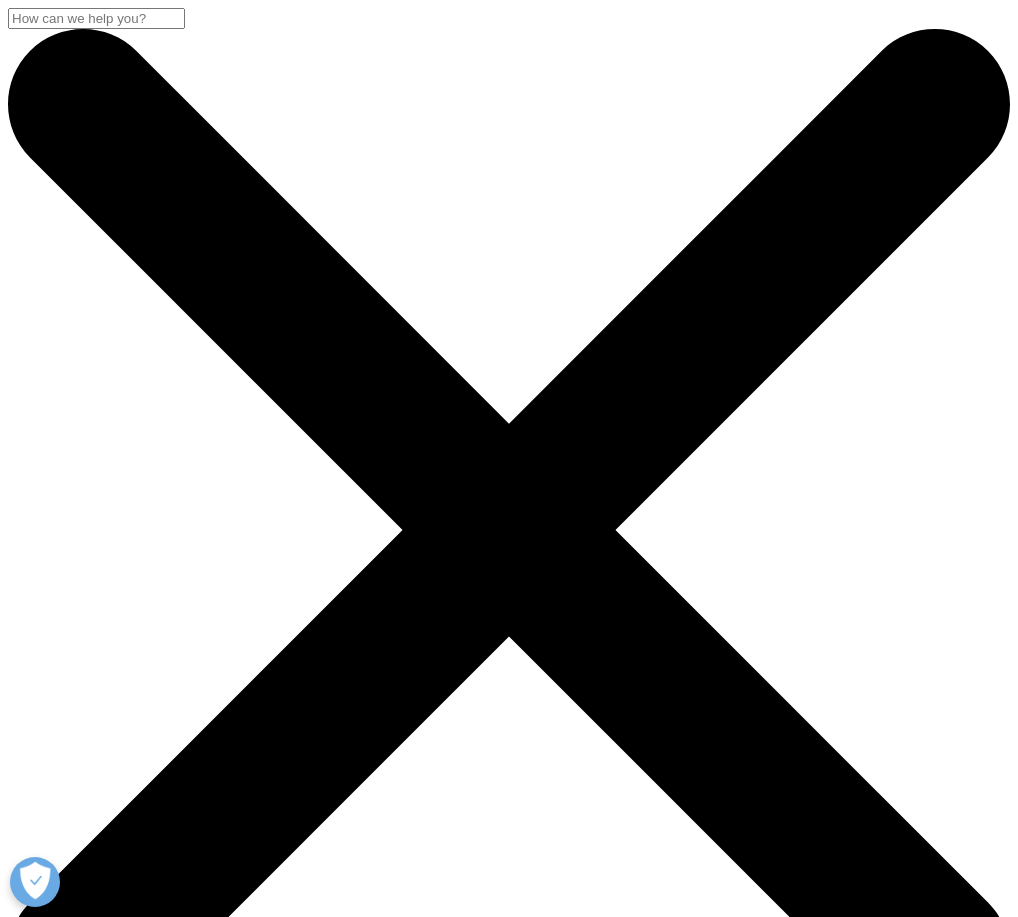 click on "Choose a Region" at bounding box center (82, 3093) 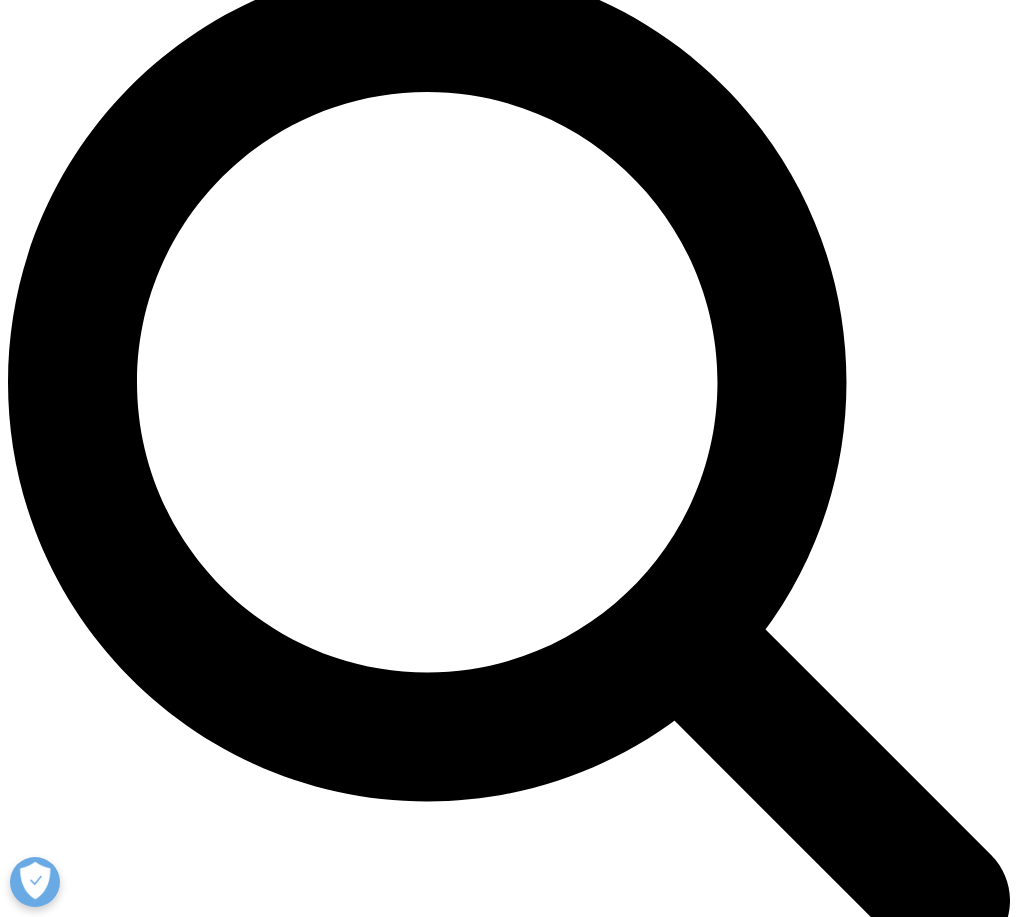 scroll, scrollTop: 1100, scrollLeft: 0, axis: vertical 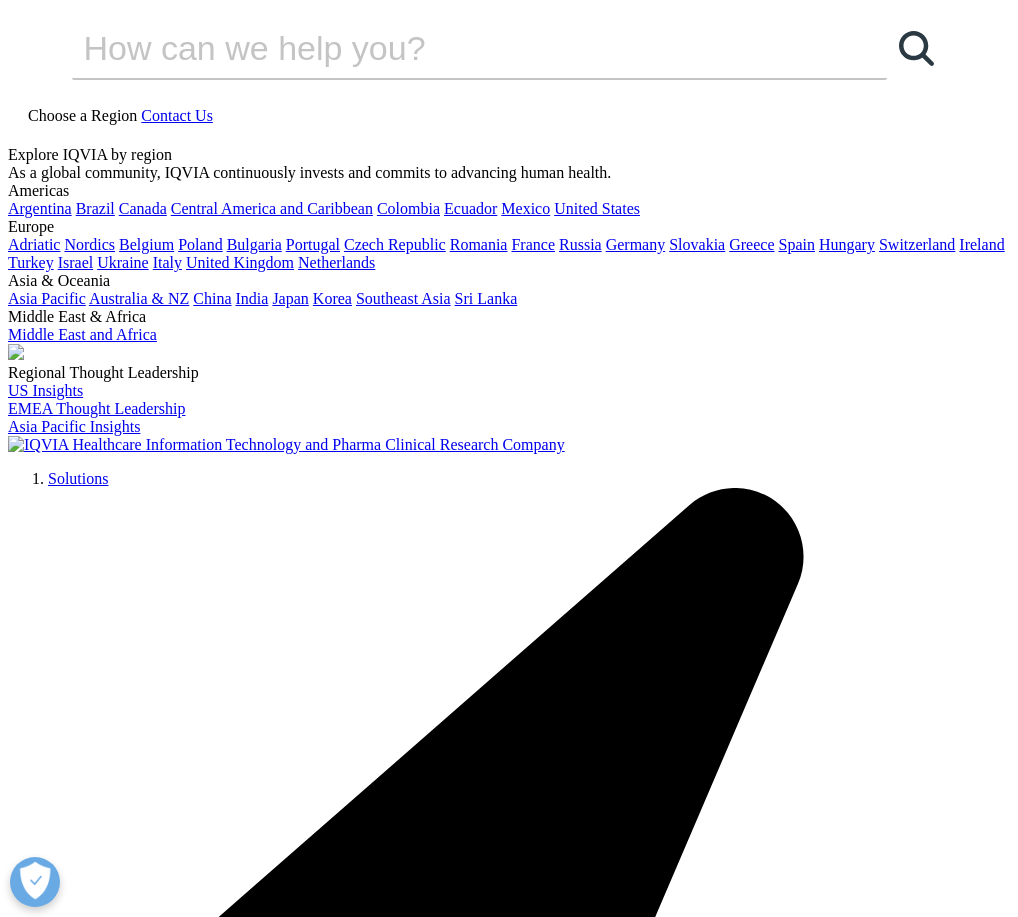 click on "Anticipate threats and discover possibilities." at bounding box center [509, 14567] 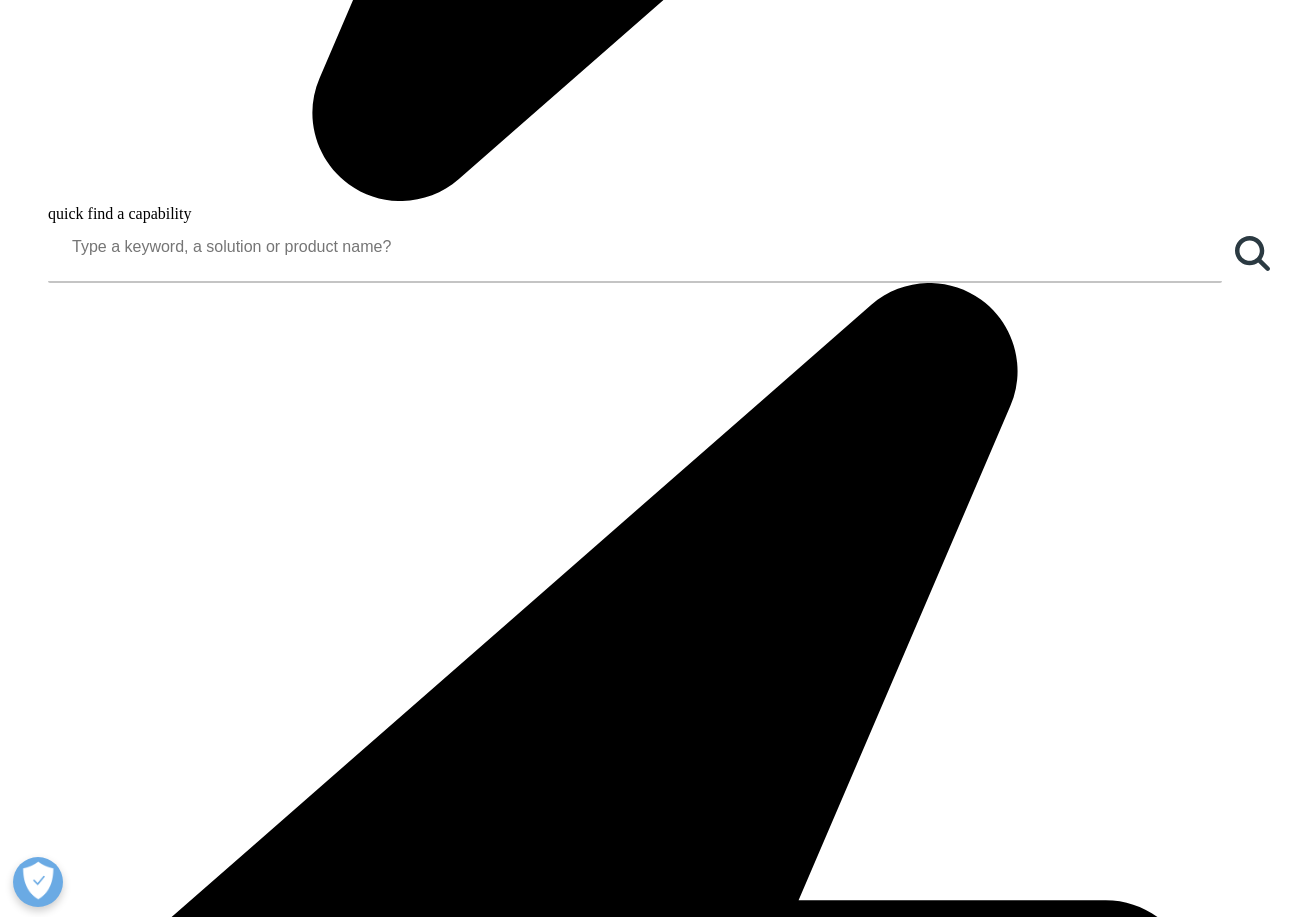scroll, scrollTop: 1700, scrollLeft: 0, axis: vertical 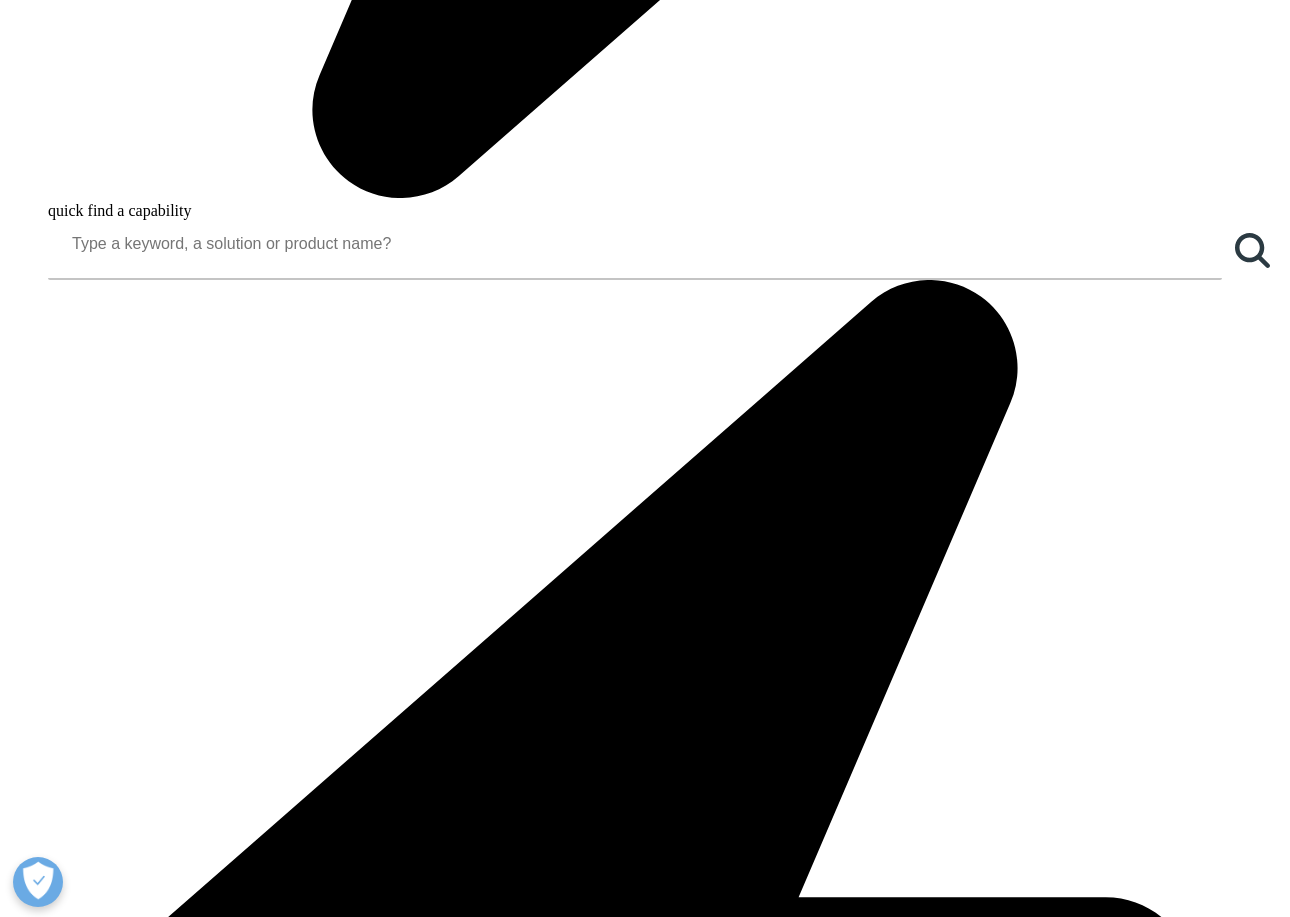click on "A Review of the Current Treatments and Pipeline Developments for HER2-positive Breast Cancer" at bounding box center (147, 14624) 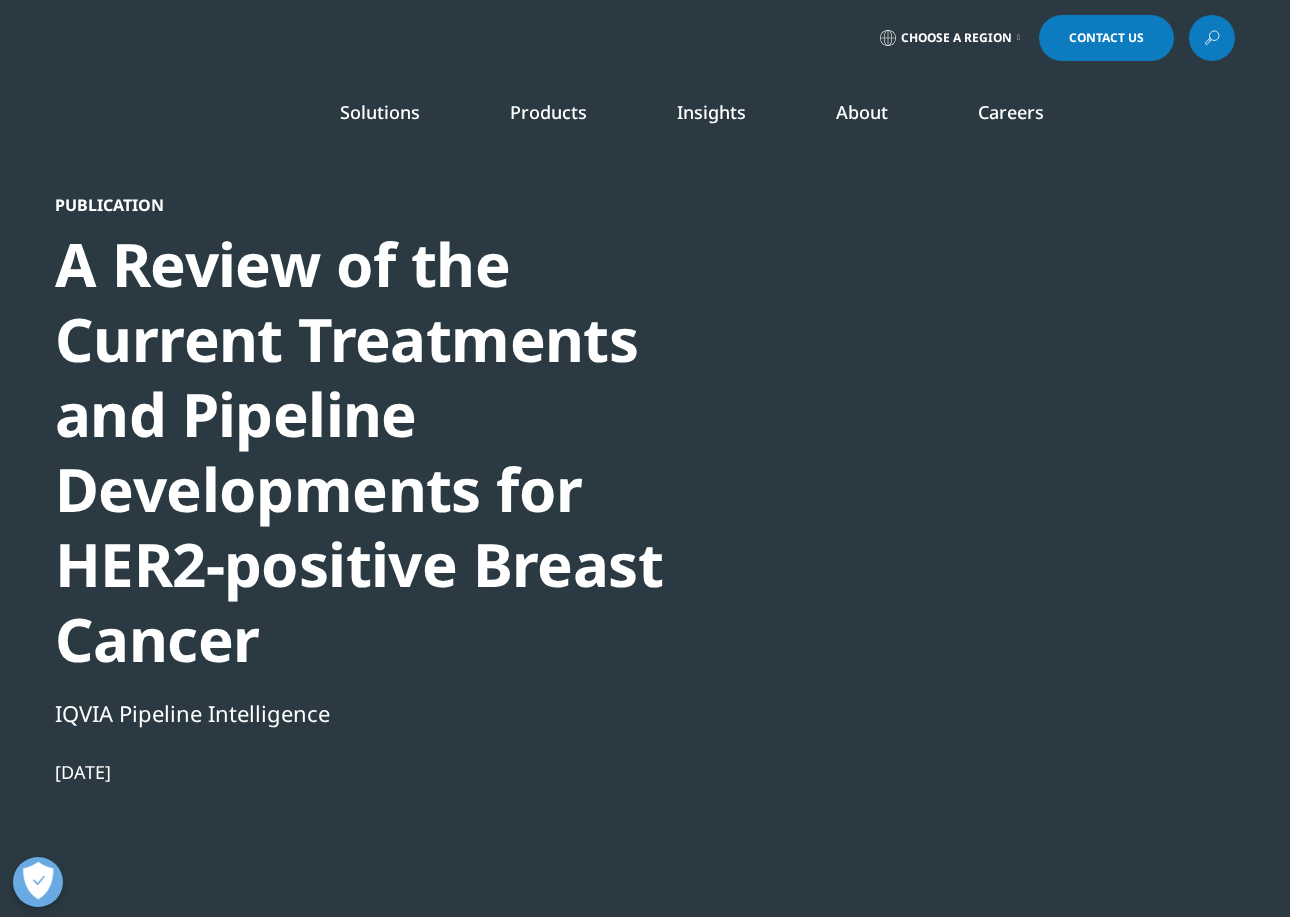 scroll, scrollTop: 0, scrollLeft: 0, axis: both 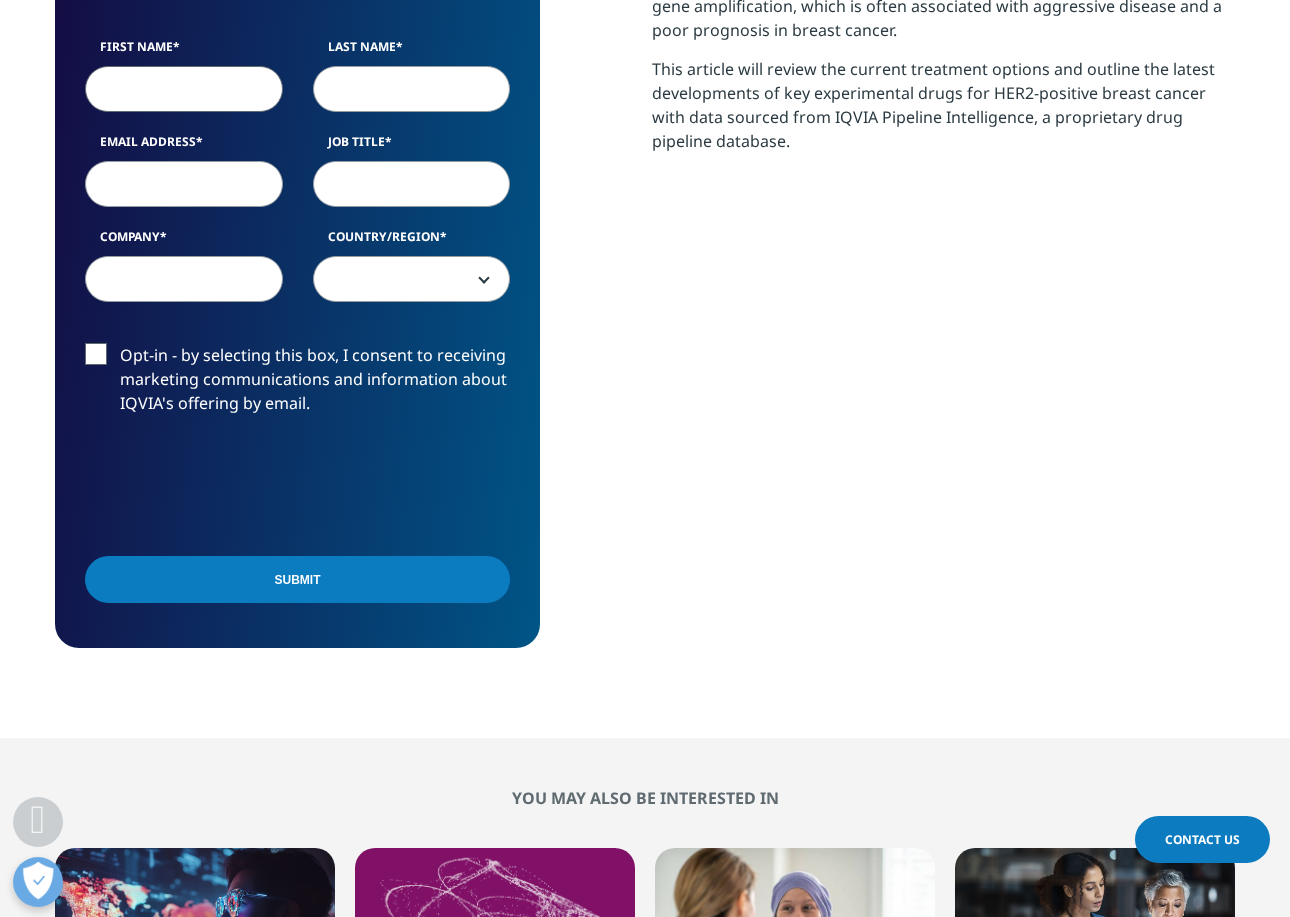 click on "First Name" at bounding box center [184, 89] 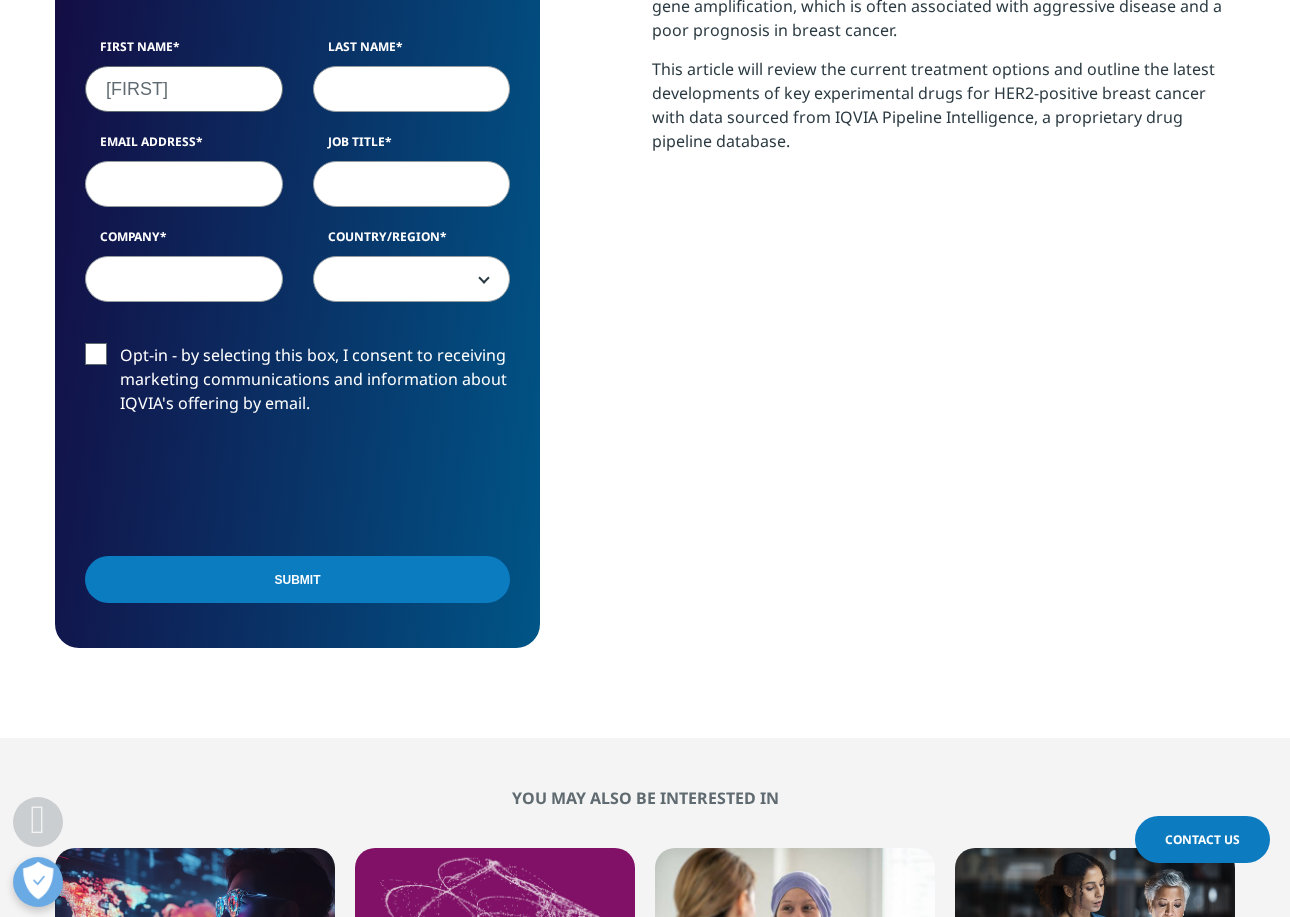 type on "Smith" 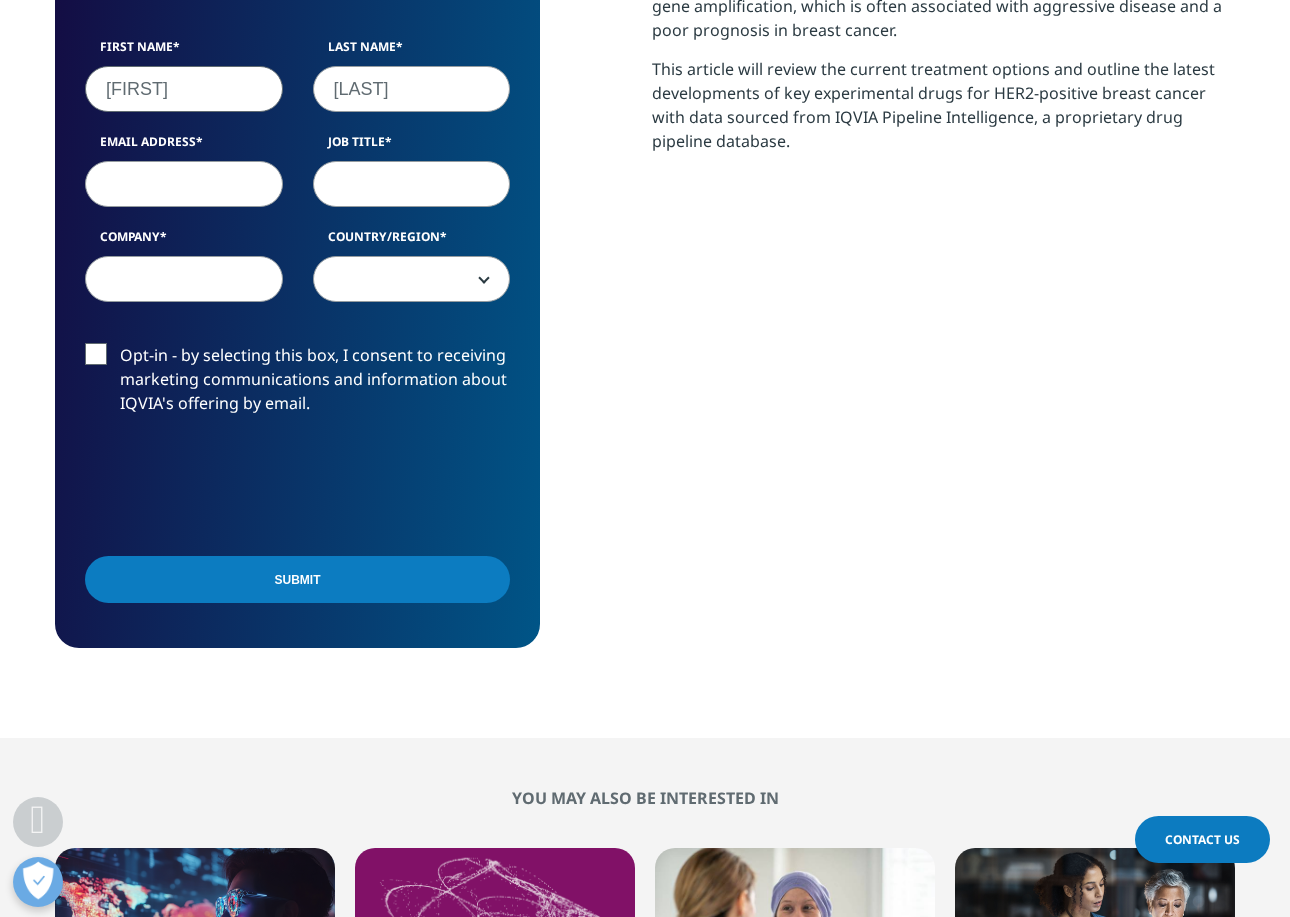 type on "absmith30@gmail.com" 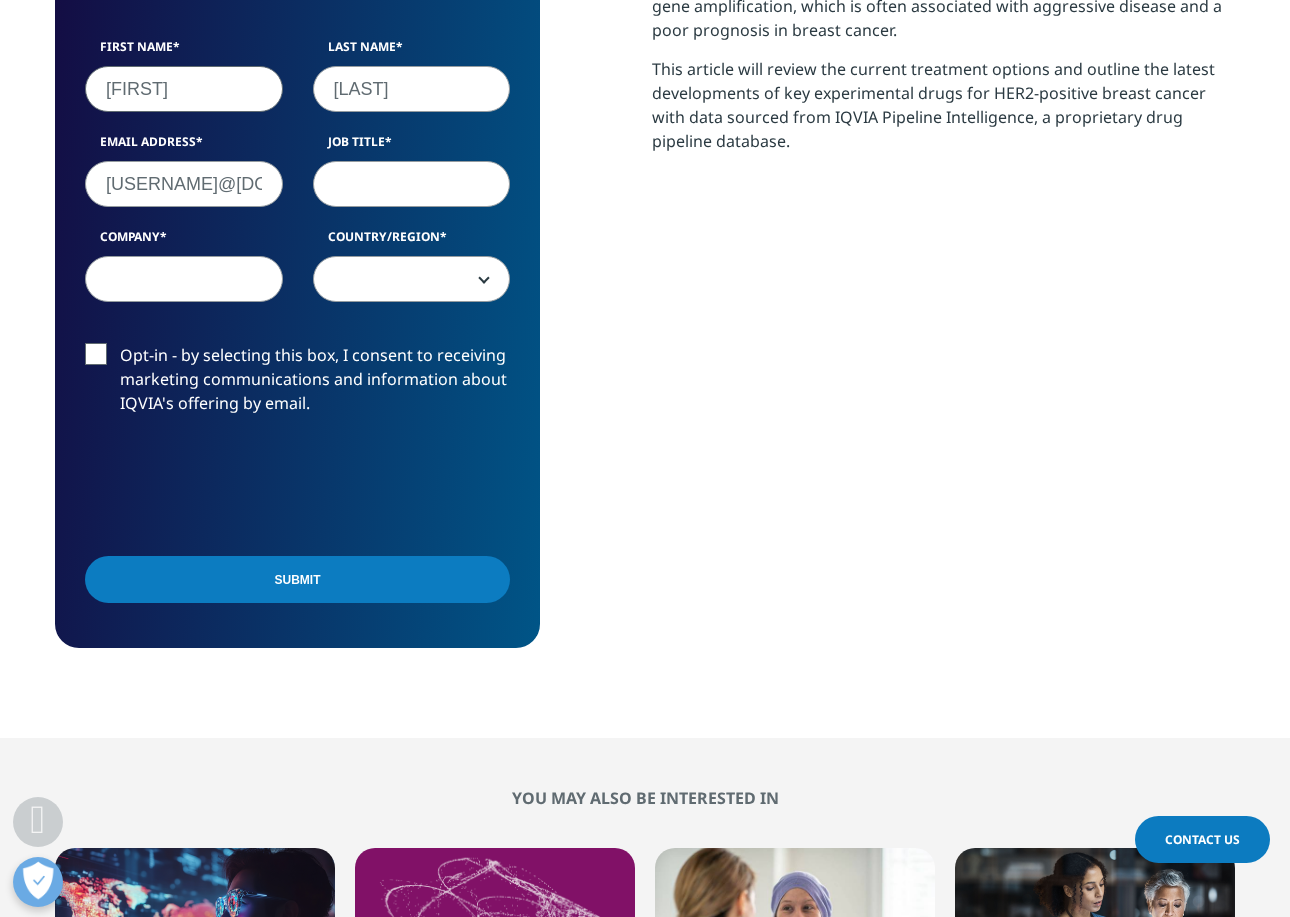 select on "United States" 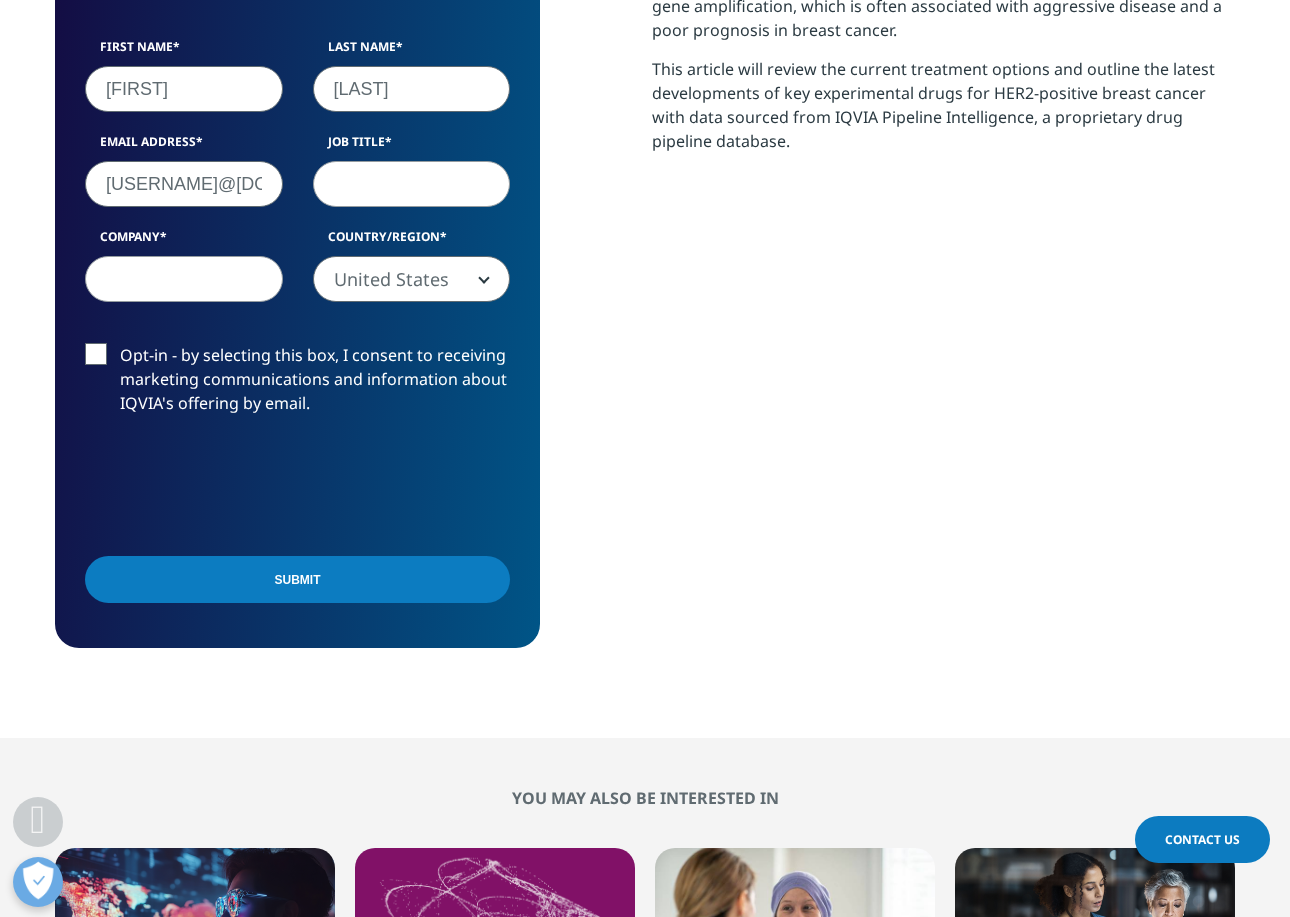 click on "Job Title" at bounding box center (412, 184) 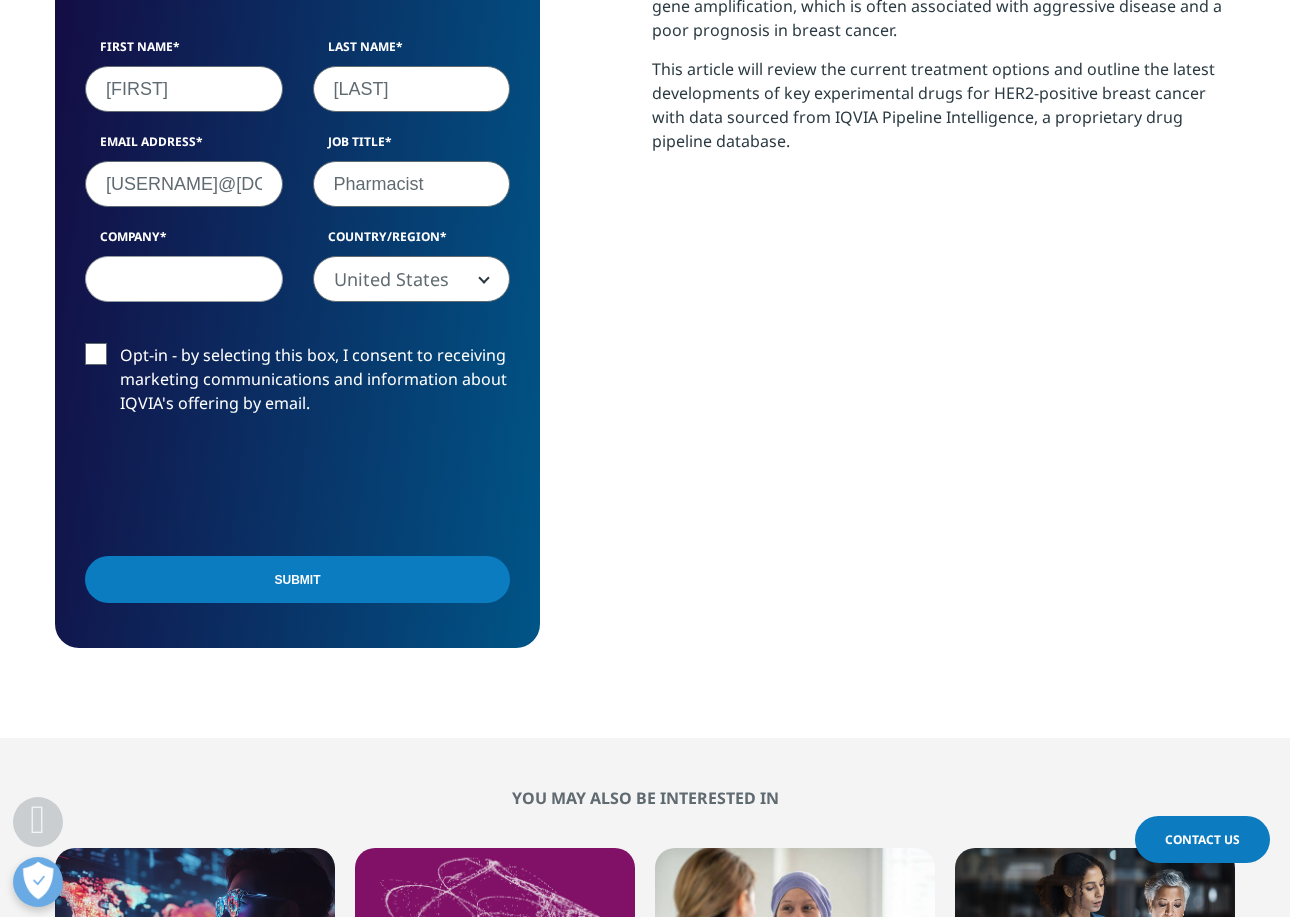 type on "Pharmacist" 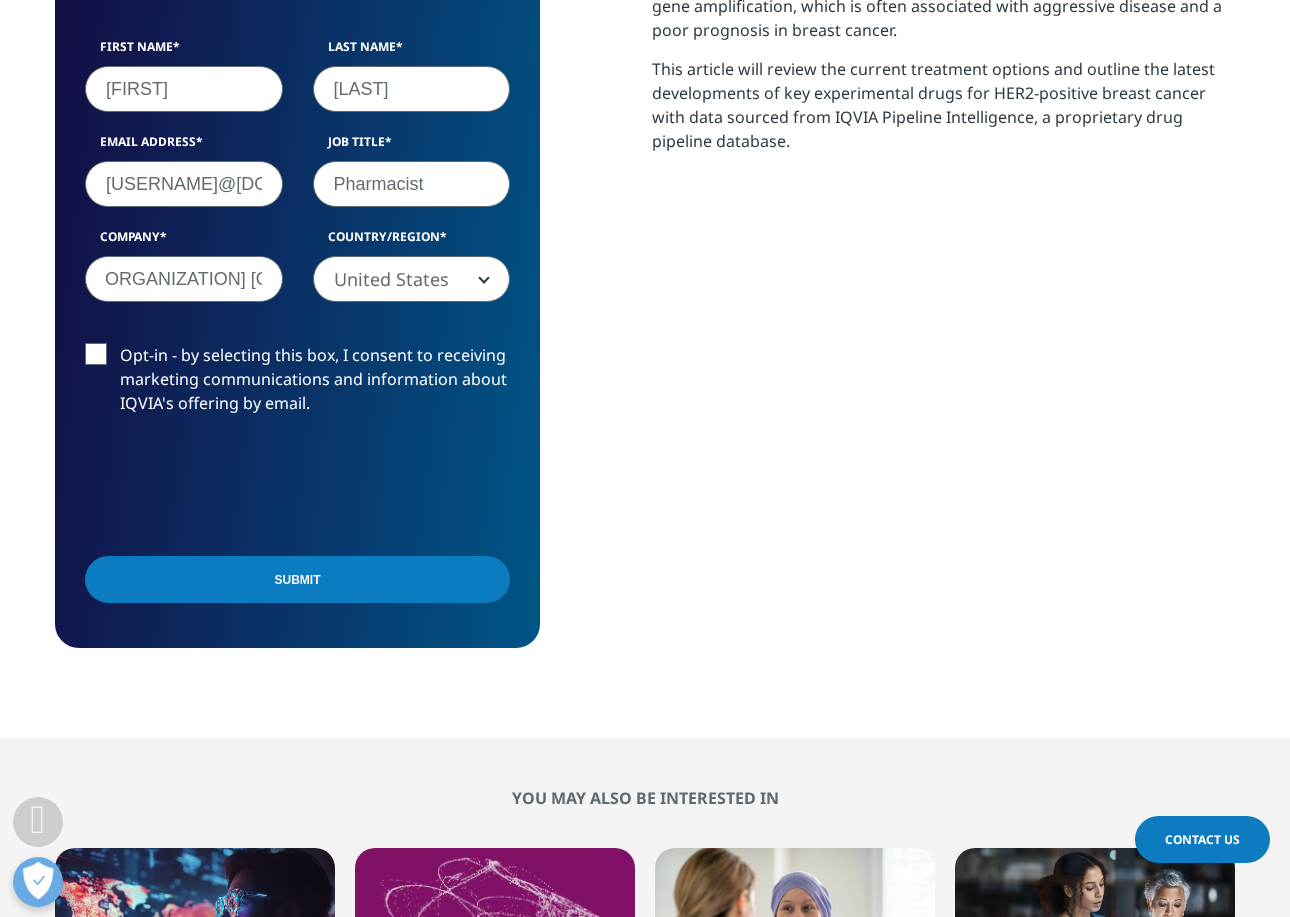 scroll, scrollTop: 0, scrollLeft: 12, axis: horizontal 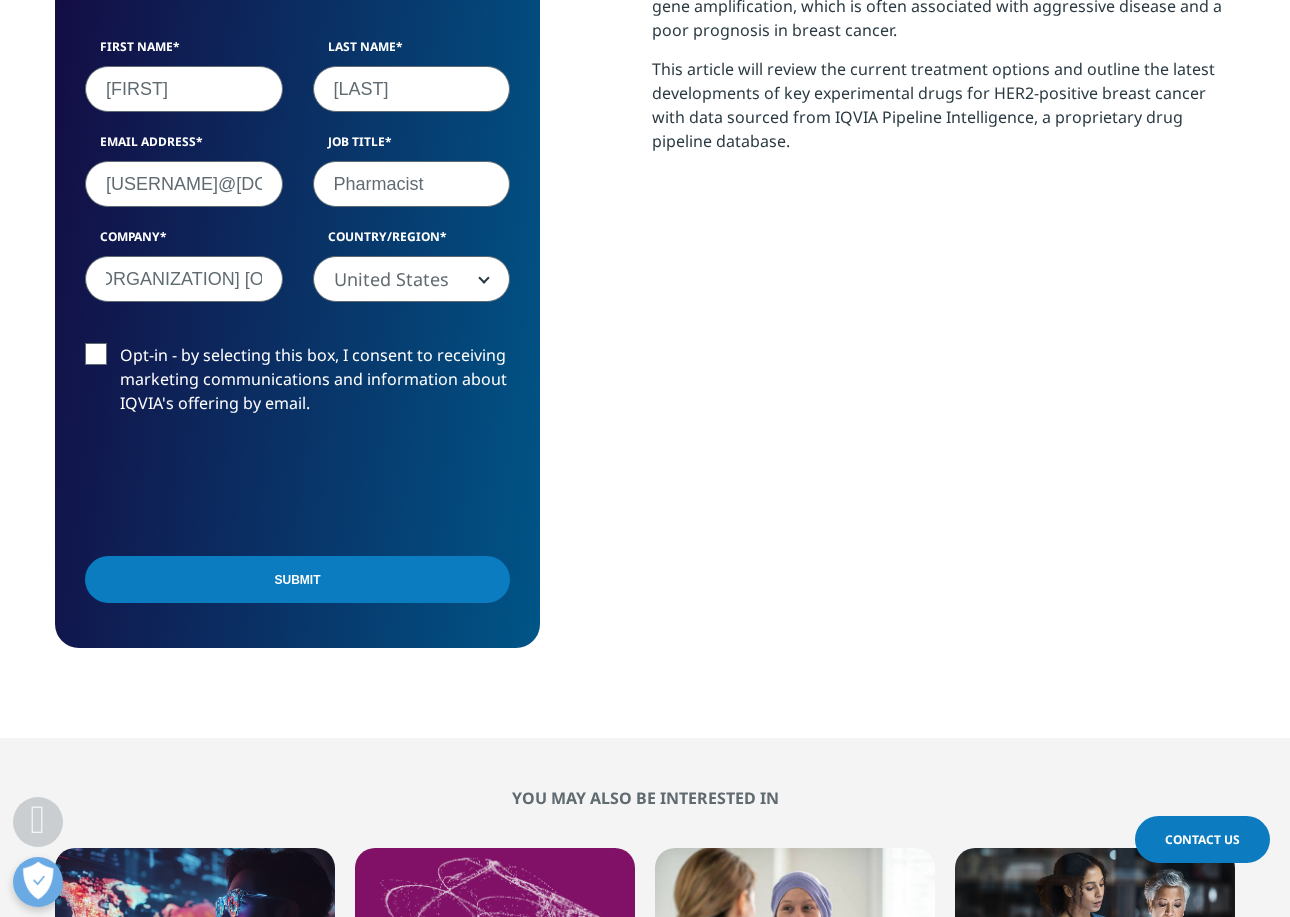 type on "Duke Medical Center" 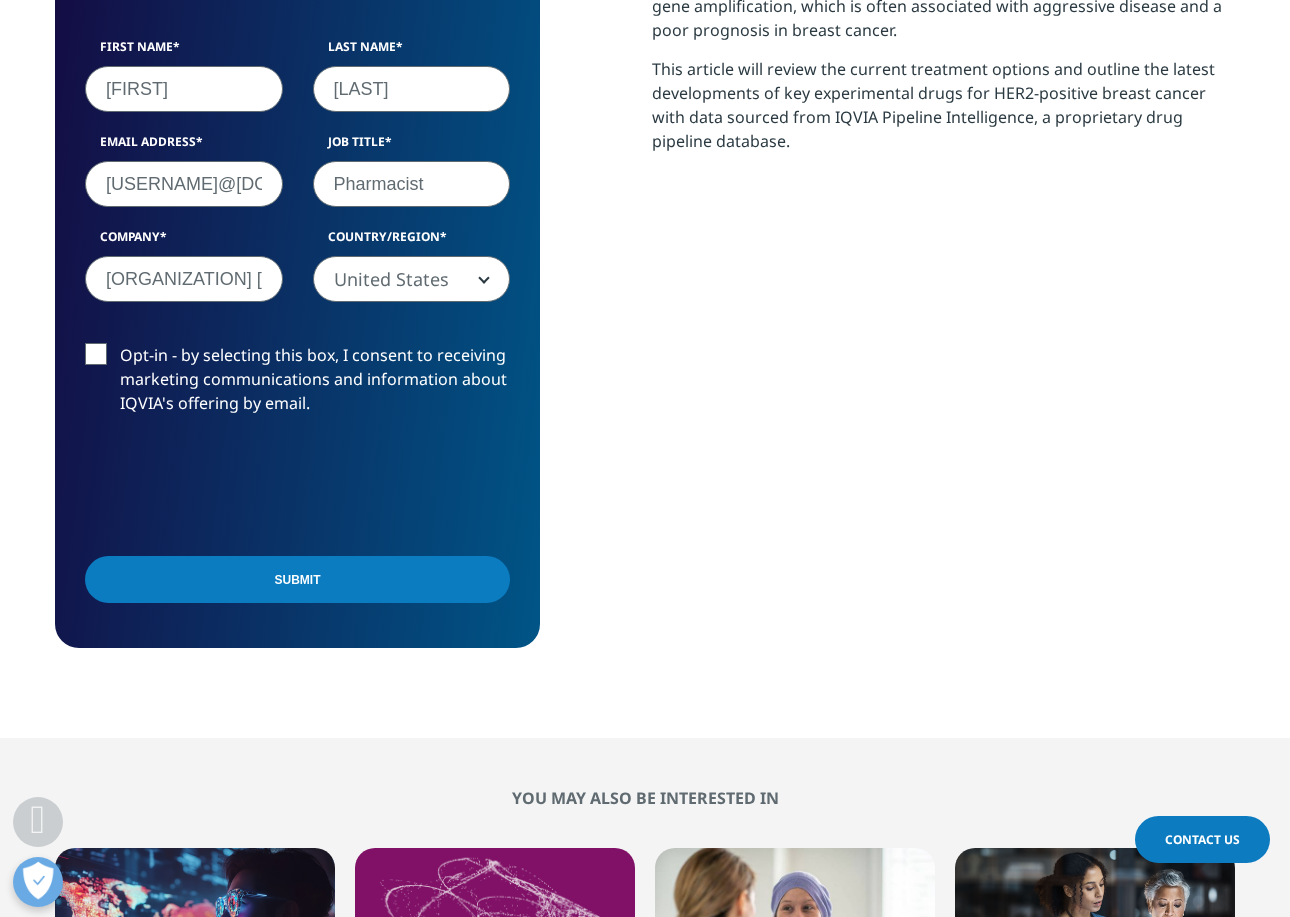 click on "Opt-in - by selecting this box, I consent to receiving marketing communications and information about IQVIA's offering by email." at bounding box center (297, 384) 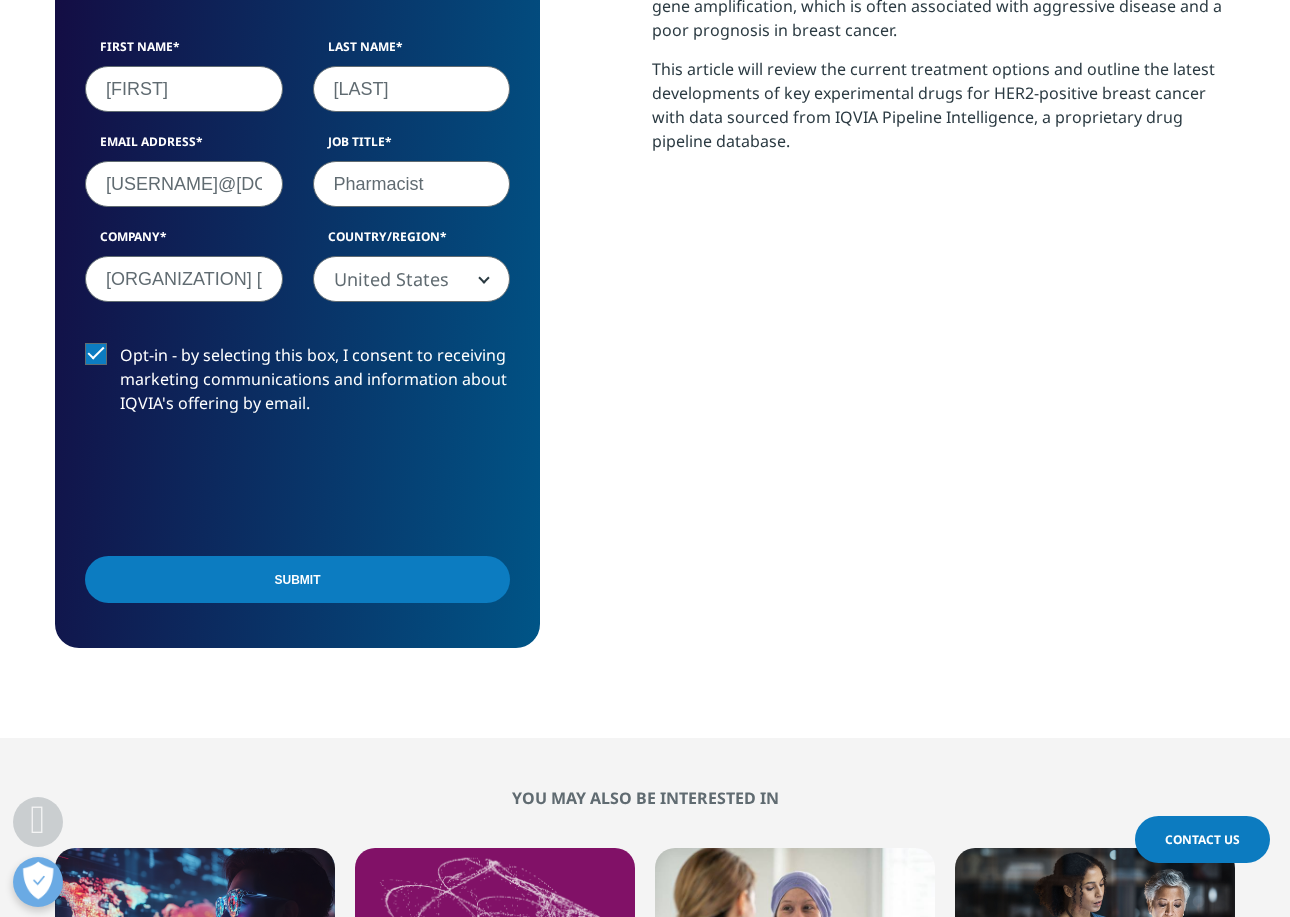 click on "Submit" at bounding box center (297, 579) 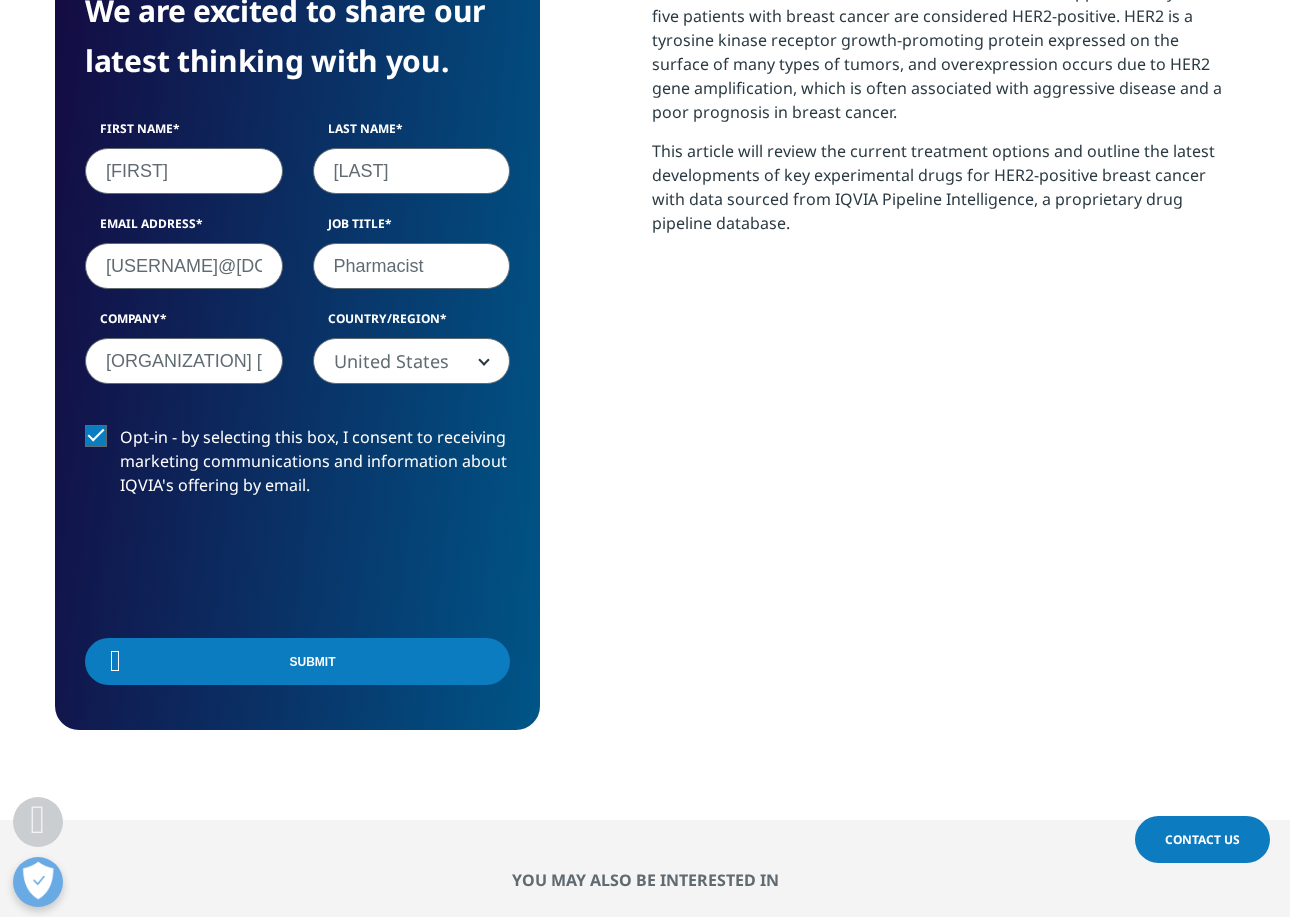 scroll, scrollTop: 1204, scrollLeft: 0, axis: vertical 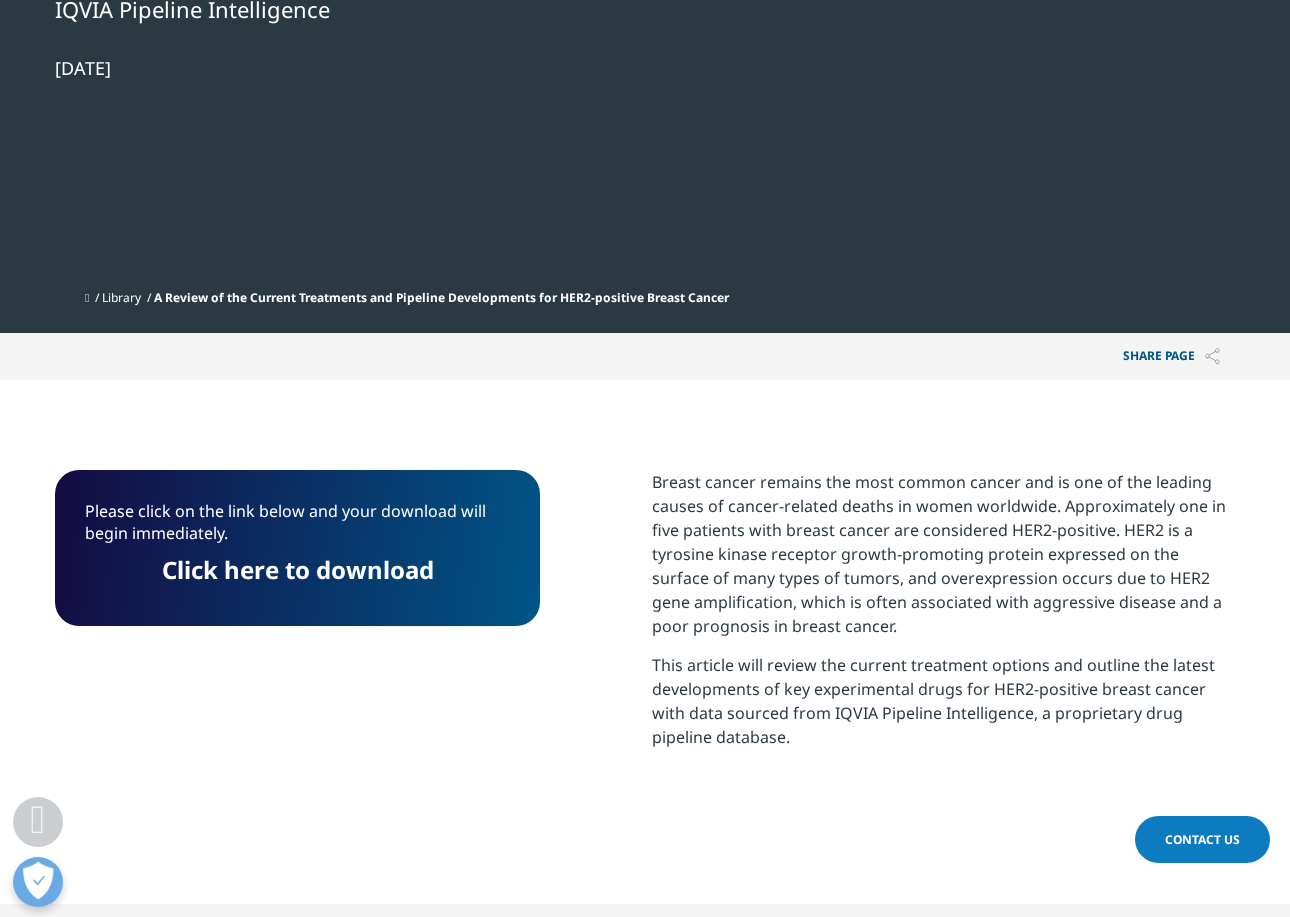 click on "Click here to download" at bounding box center (298, 569) 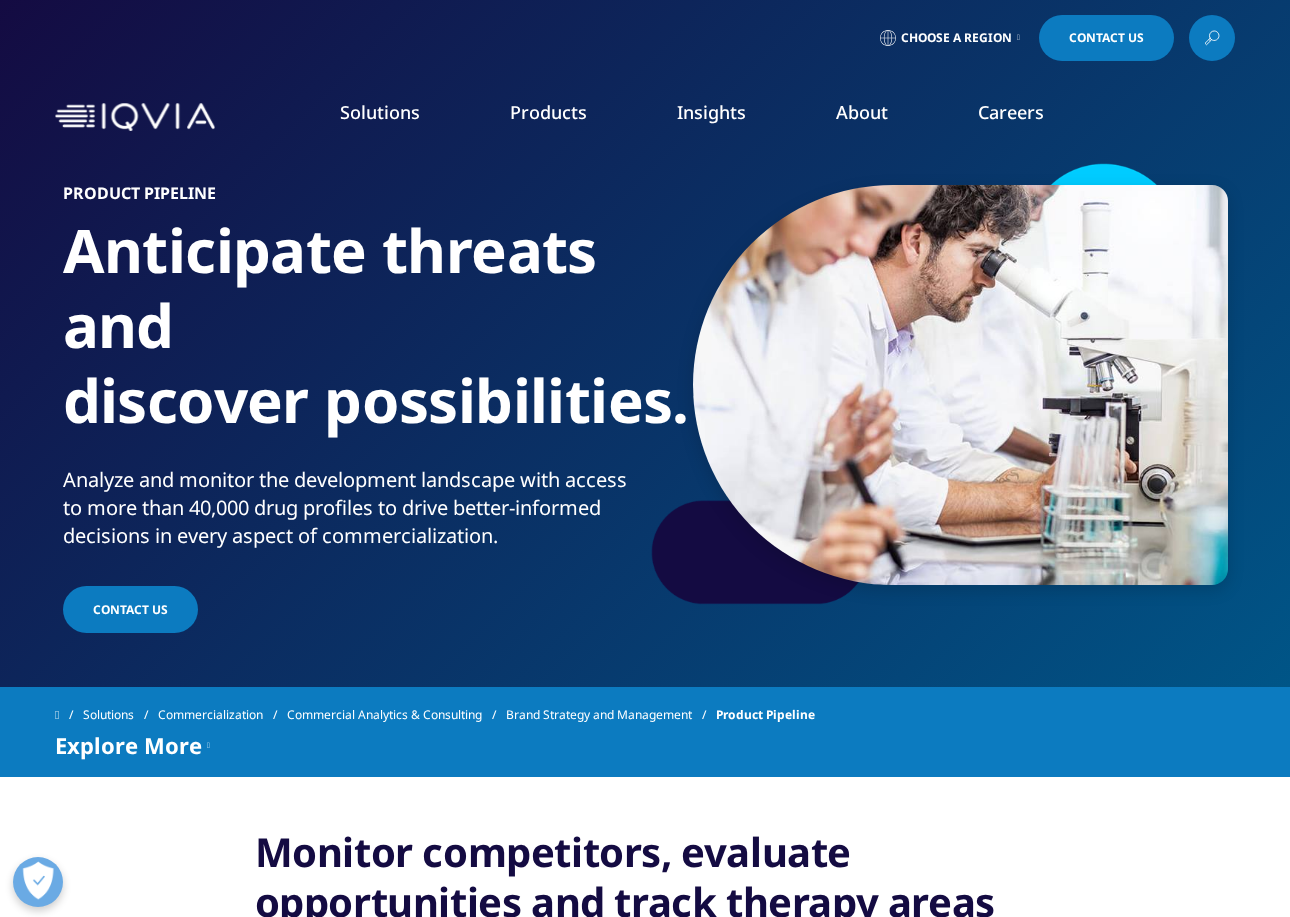 scroll, scrollTop: 1790, scrollLeft: 0, axis: vertical 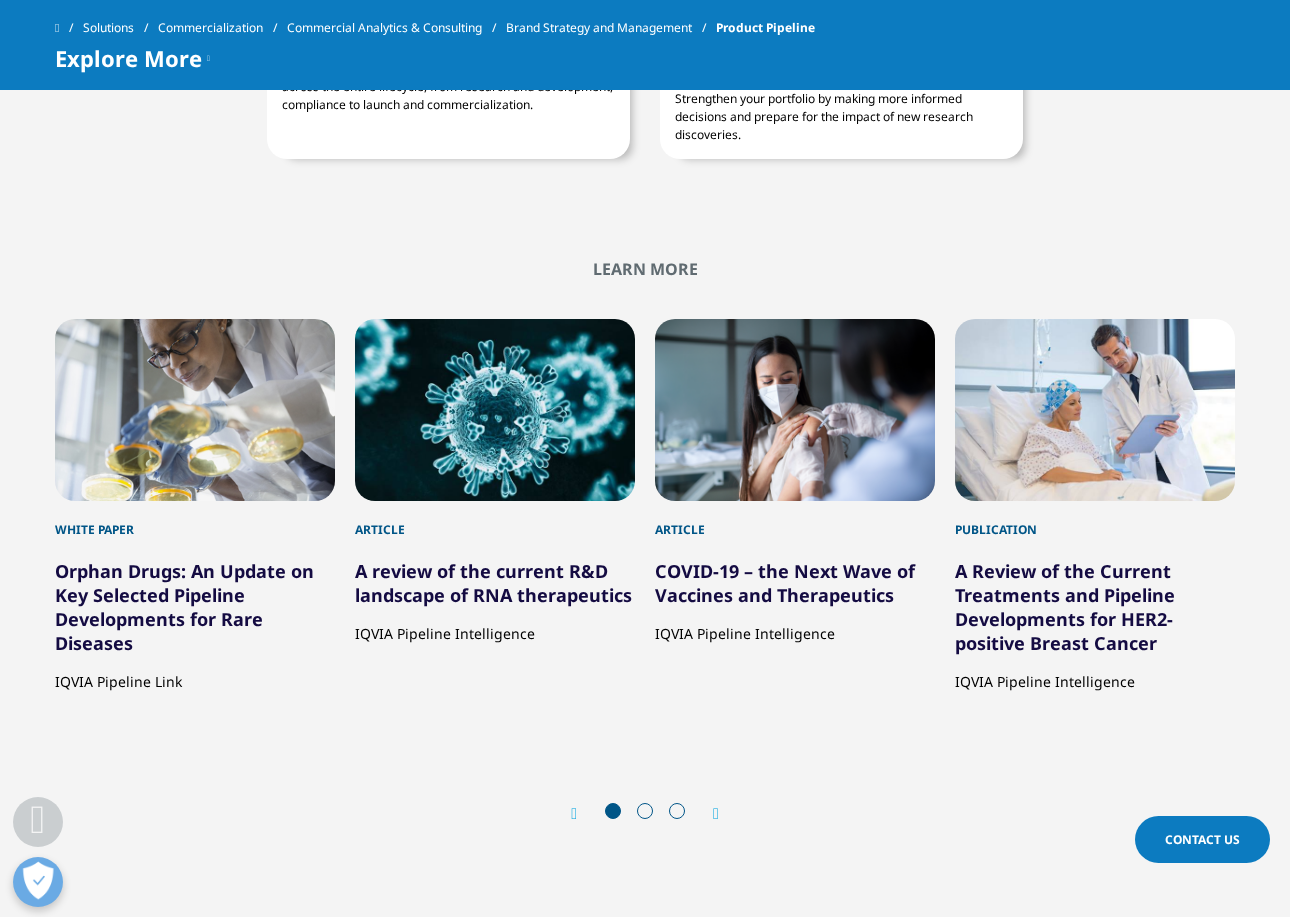 click at bounding box center (716, 814) 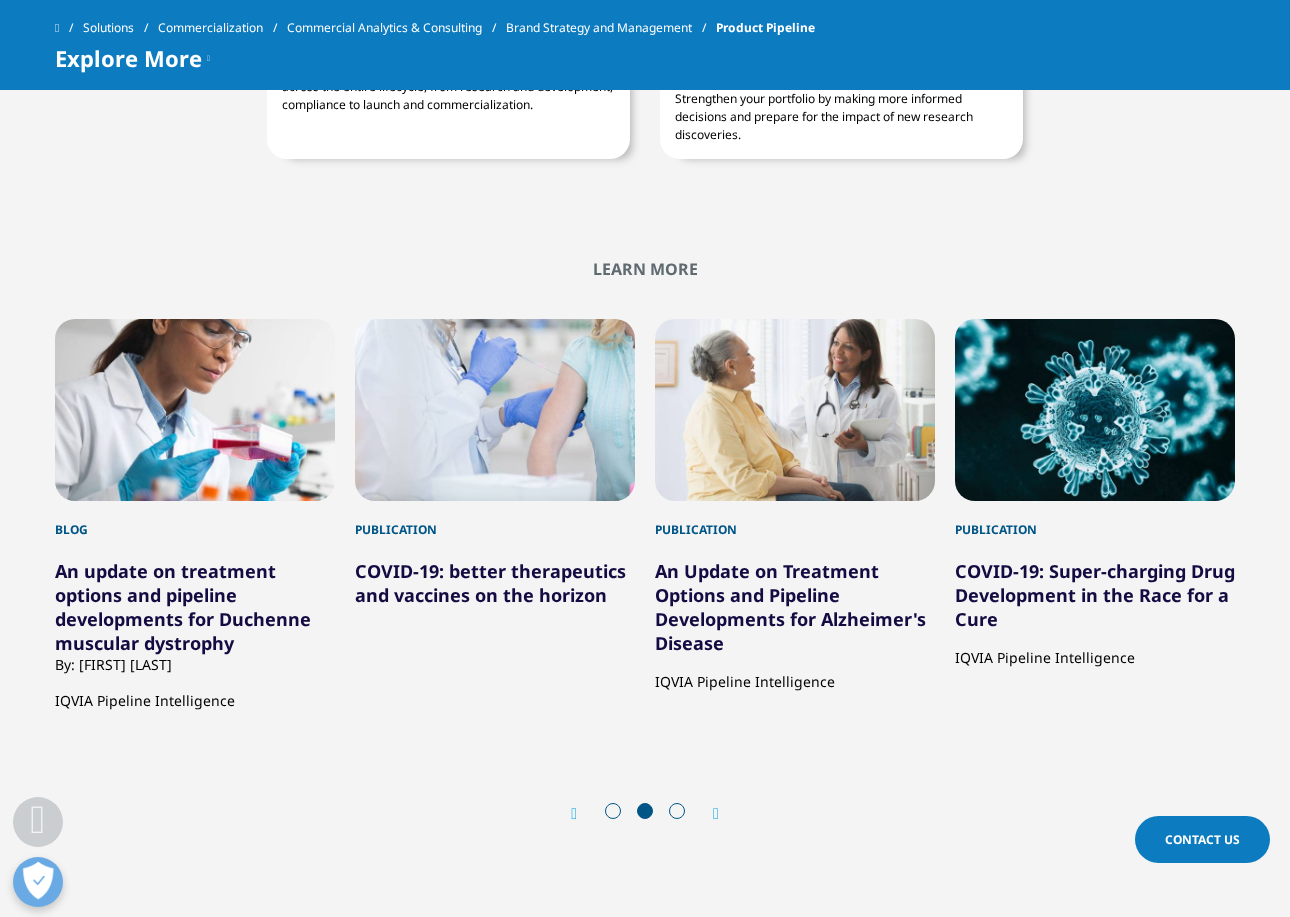 click at bounding box center [716, 814] 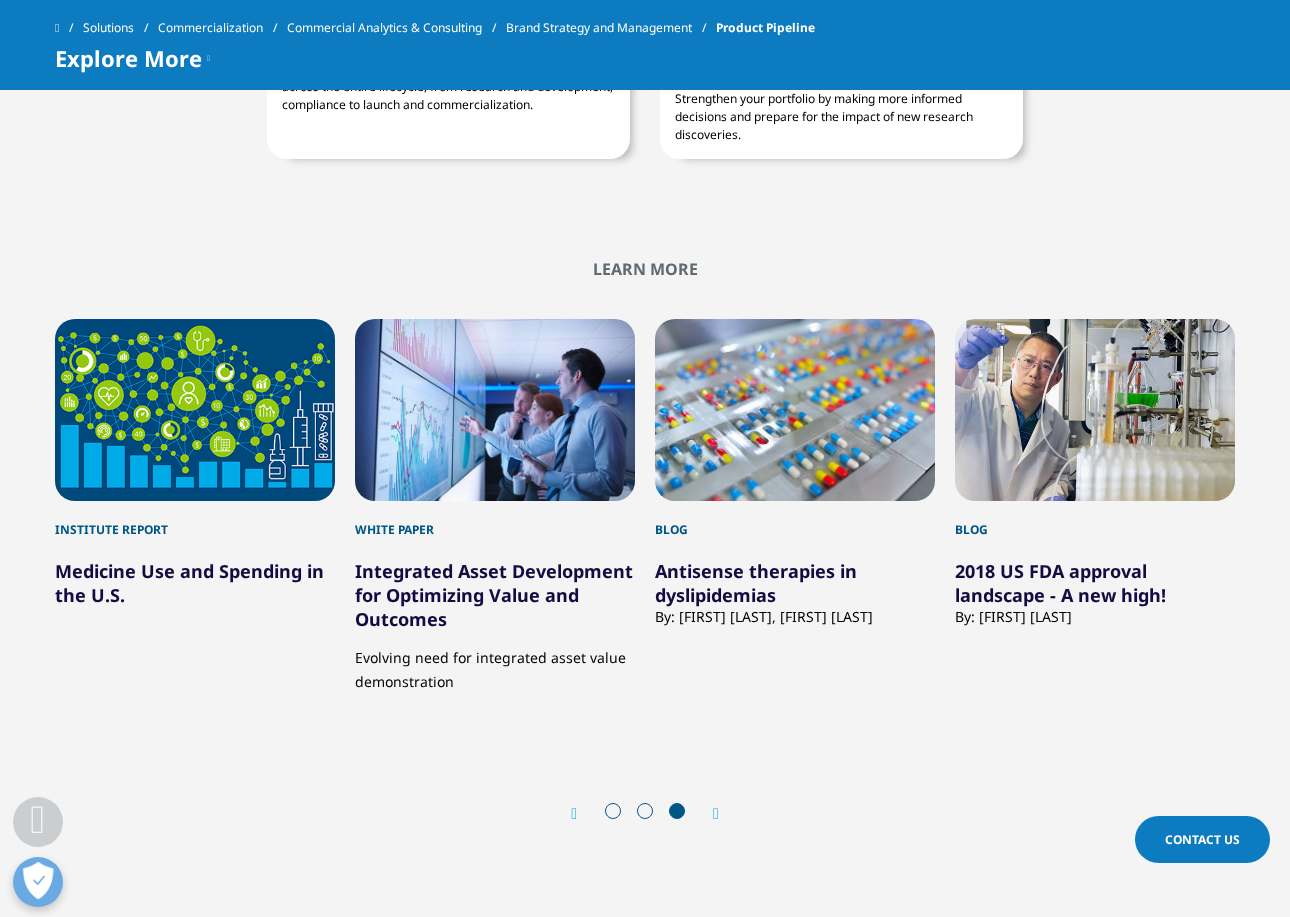 click at bounding box center [716, 814] 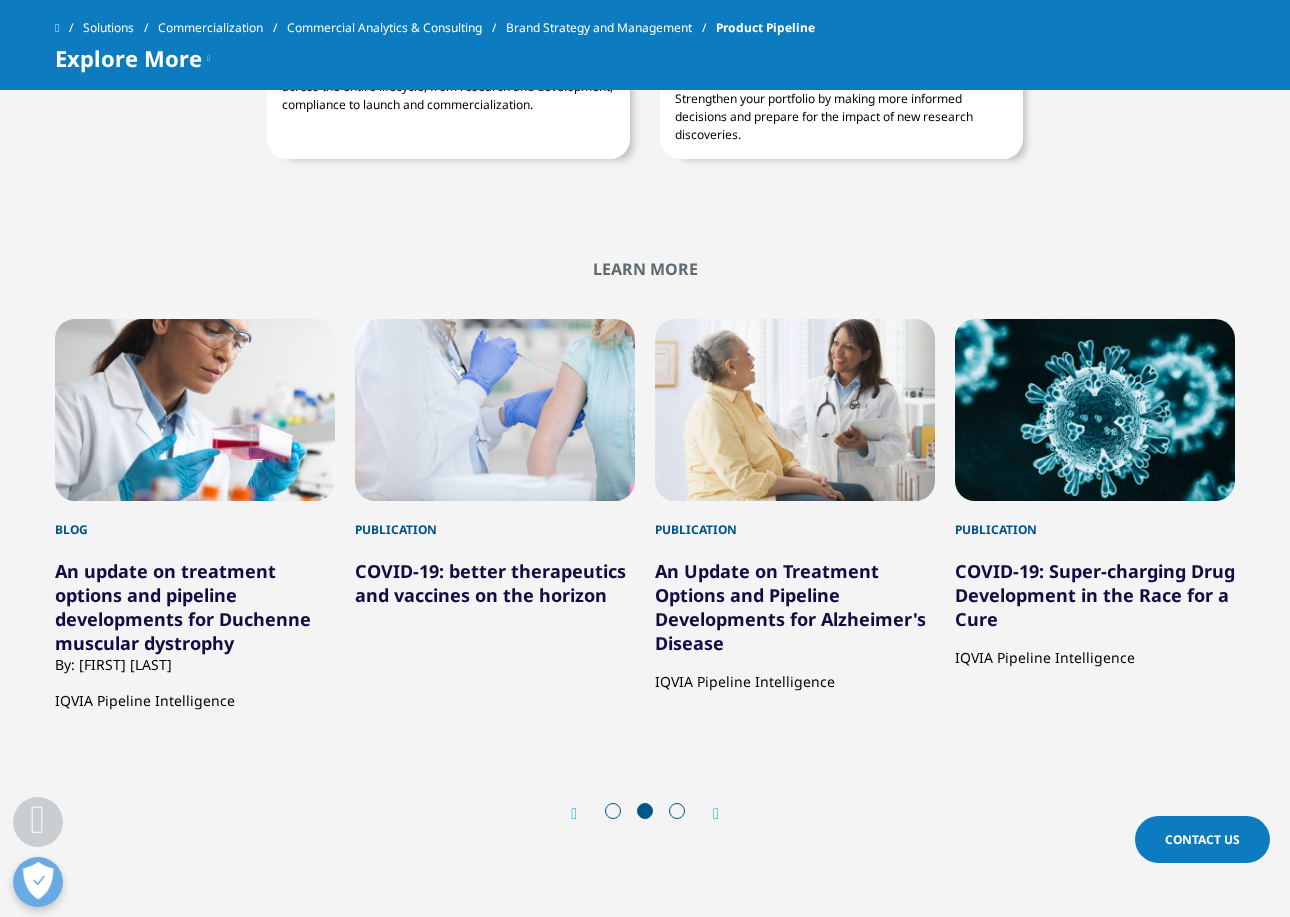 click at bounding box center (574, 814) 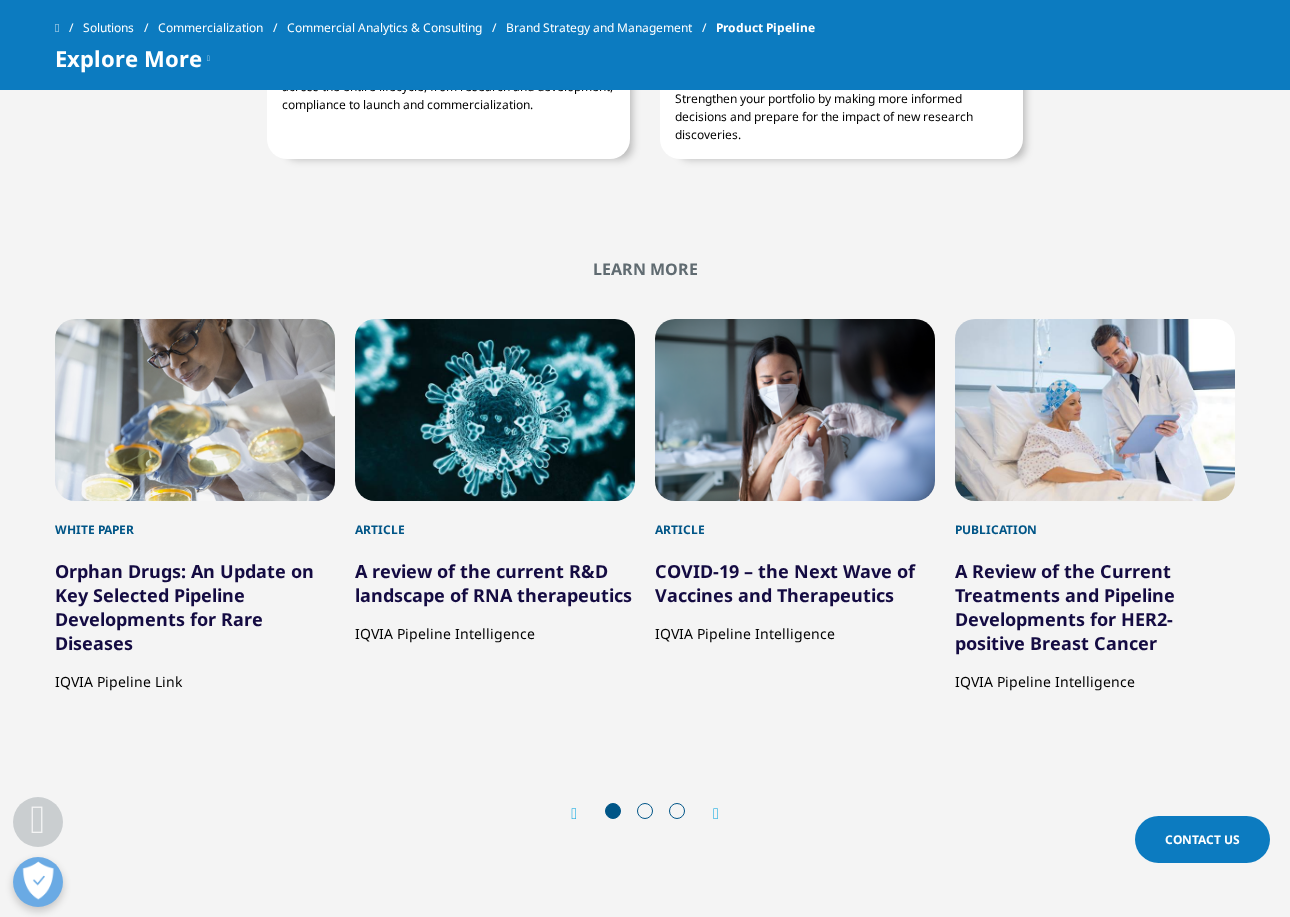 click at bounding box center [574, 814] 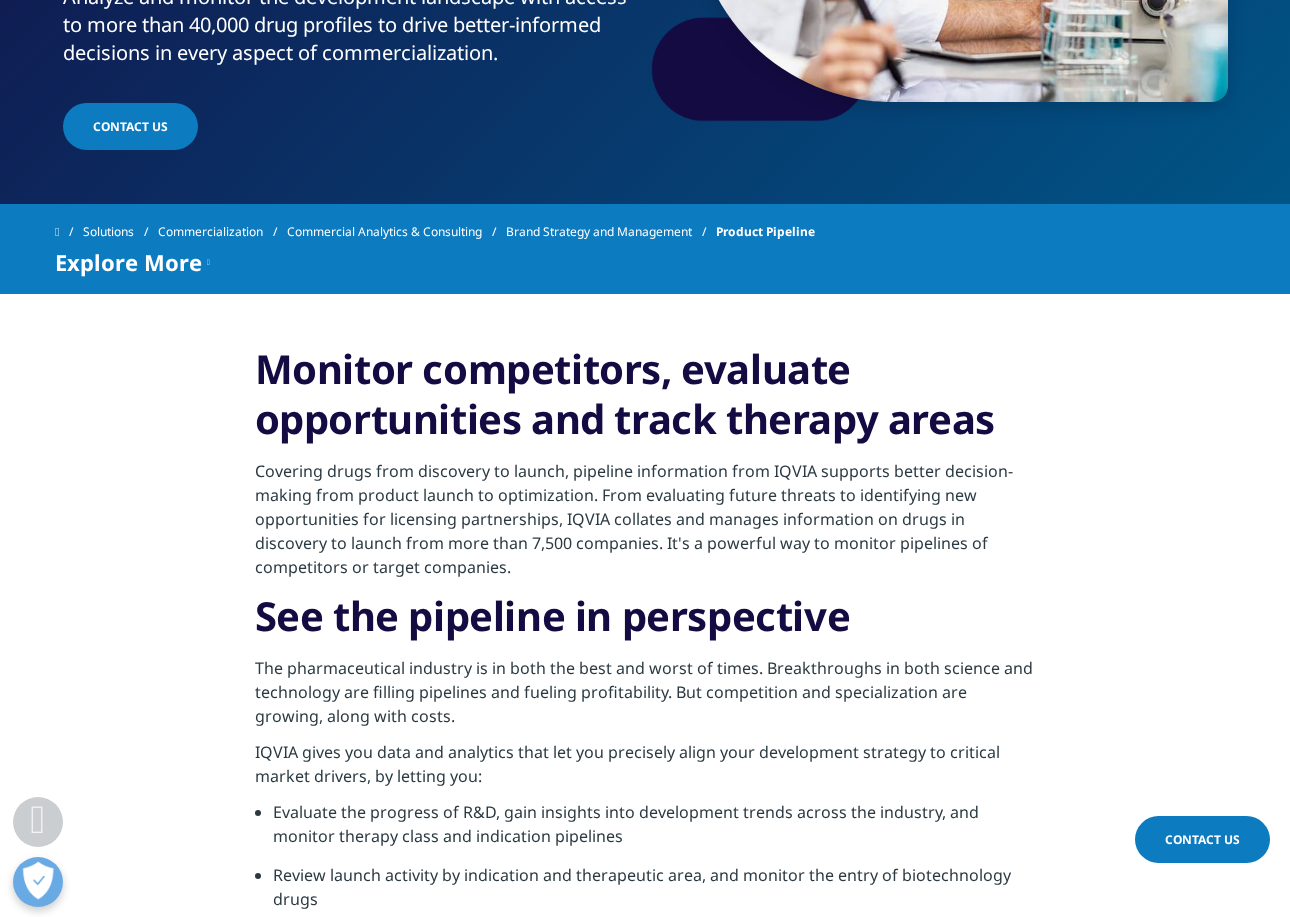 scroll, scrollTop: 0, scrollLeft: 0, axis: both 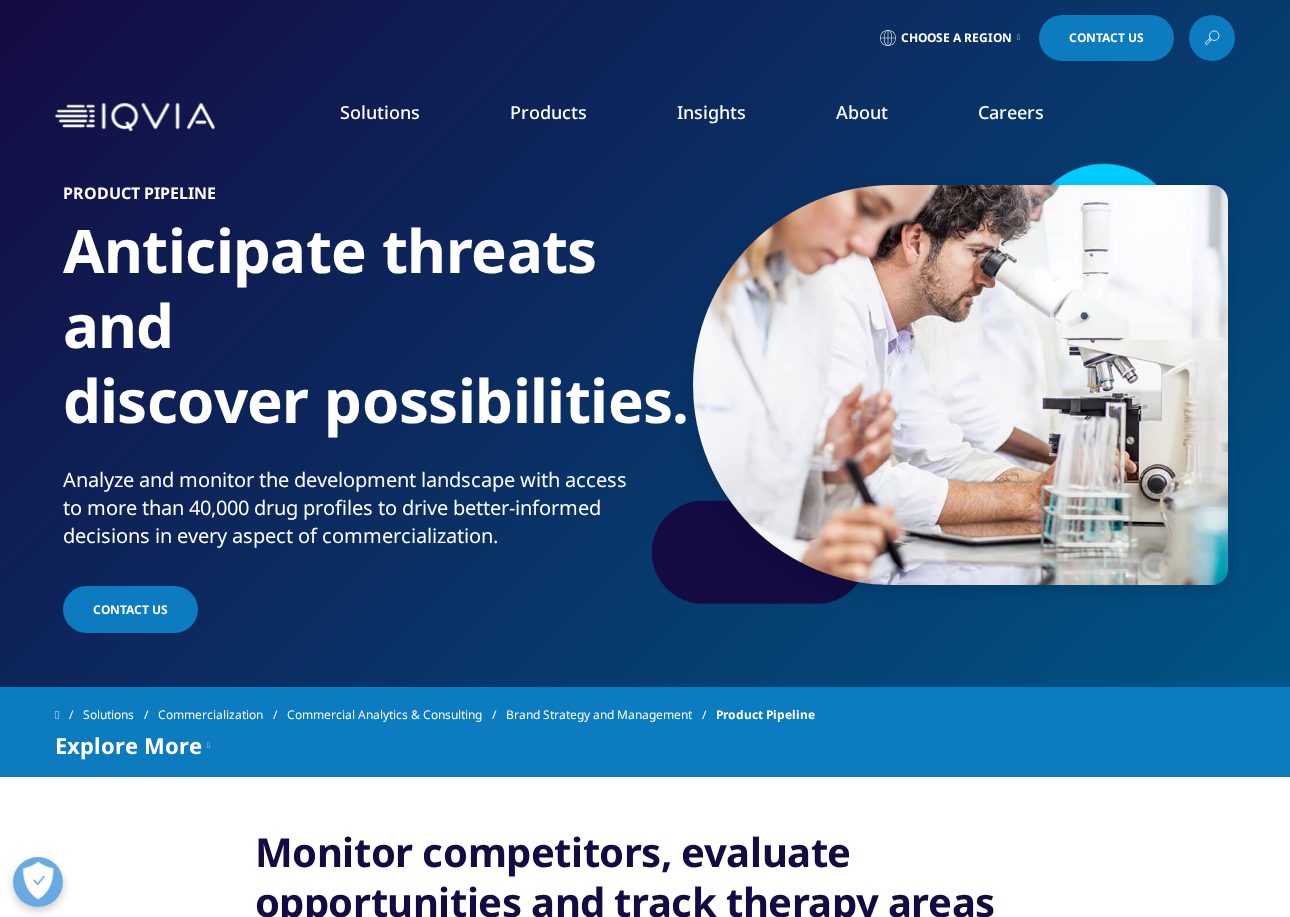 click on "Products" at bounding box center [548, 112] 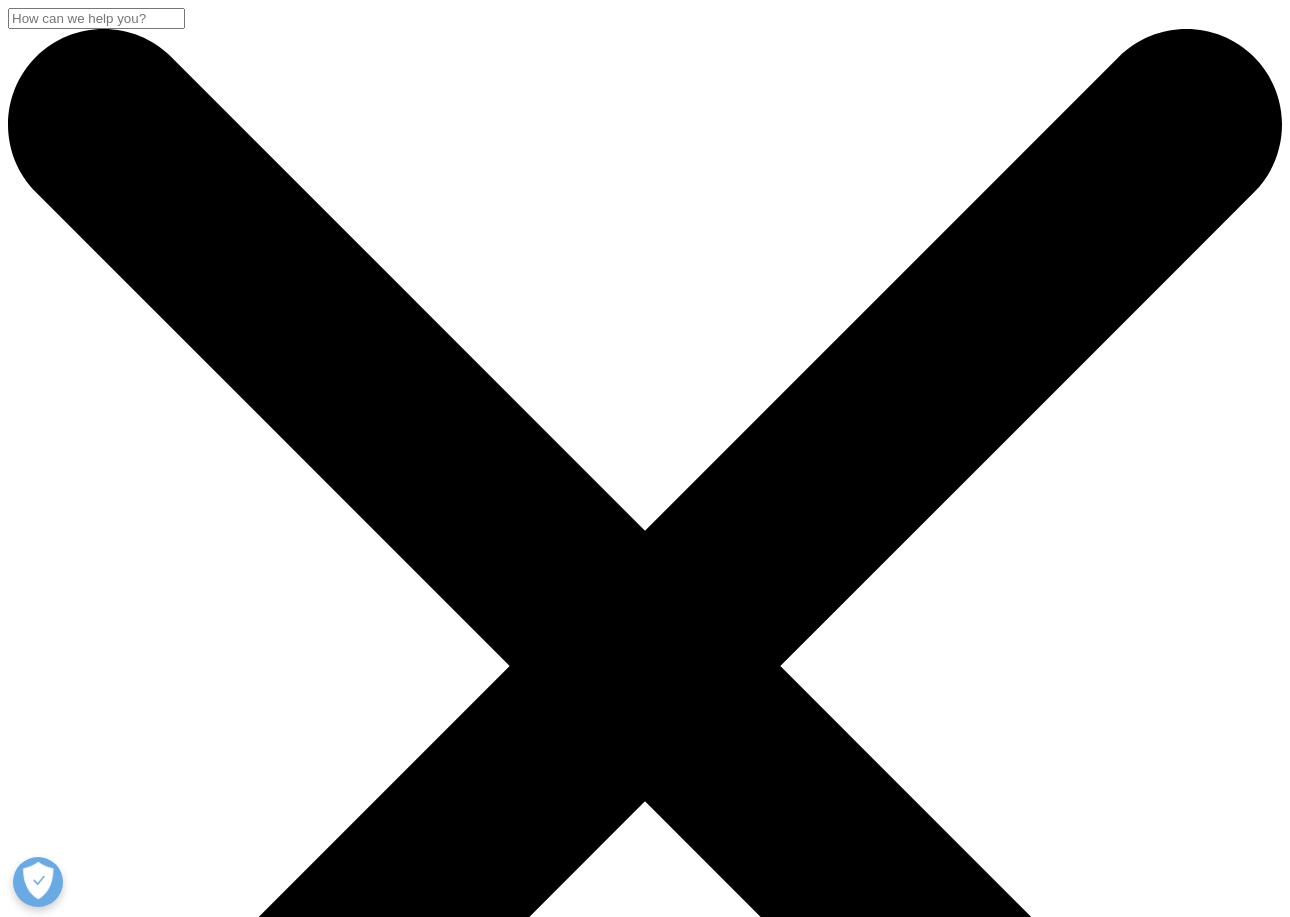 scroll, scrollTop: 0, scrollLeft: 0, axis: both 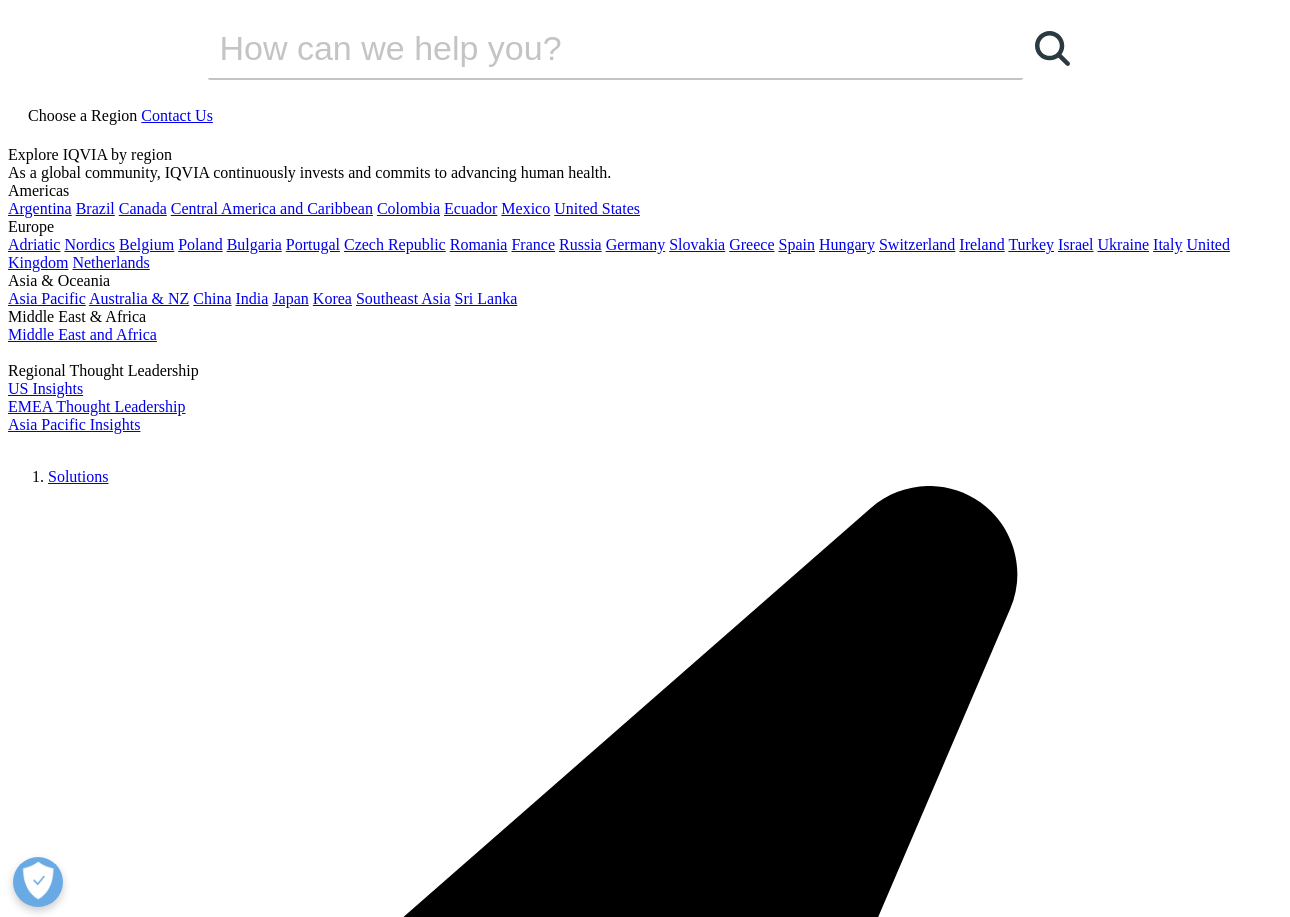 click at bounding box center (88, 448) 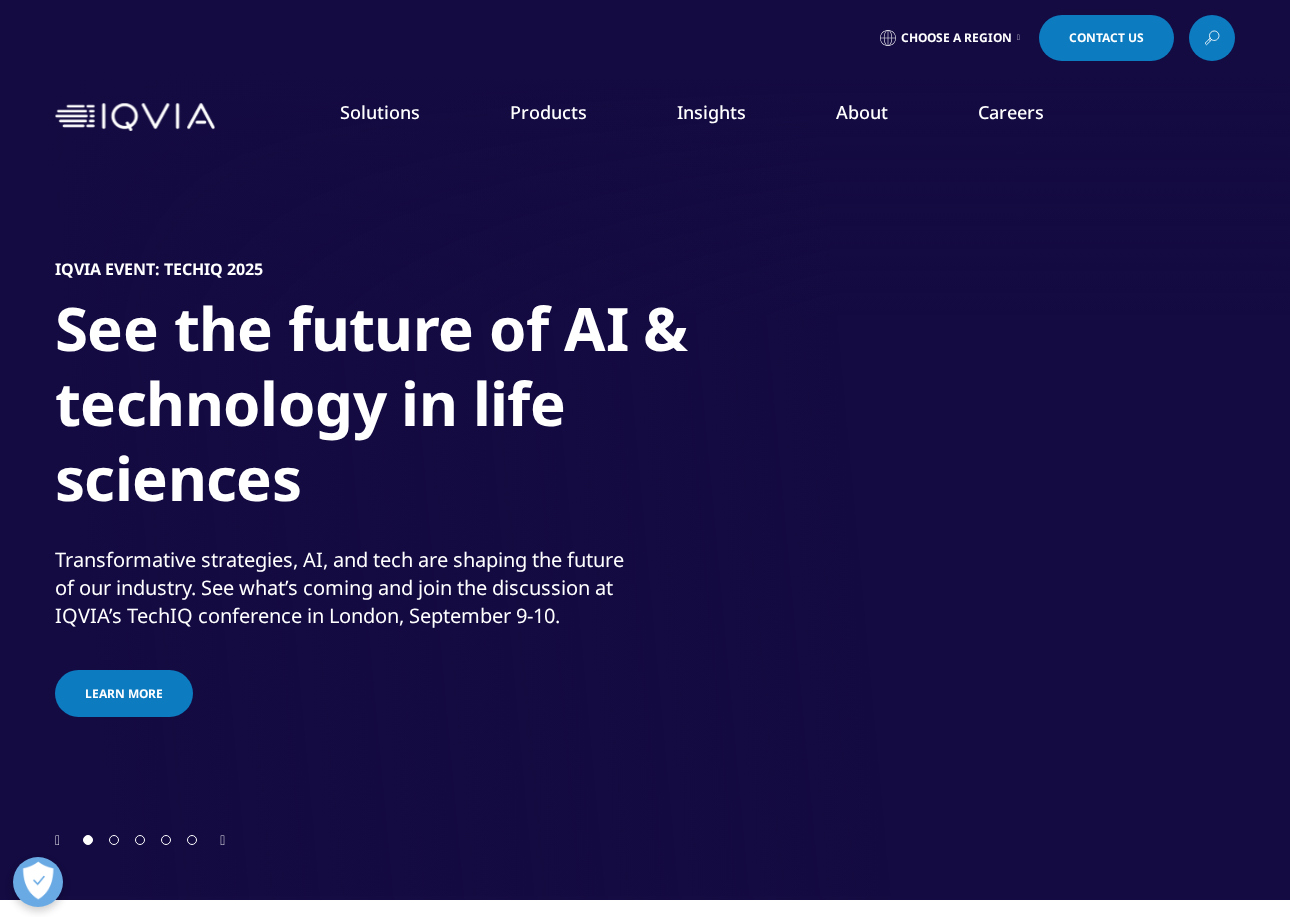 scroll, scrollTop: 0, scrollLeft: 0, axis: both 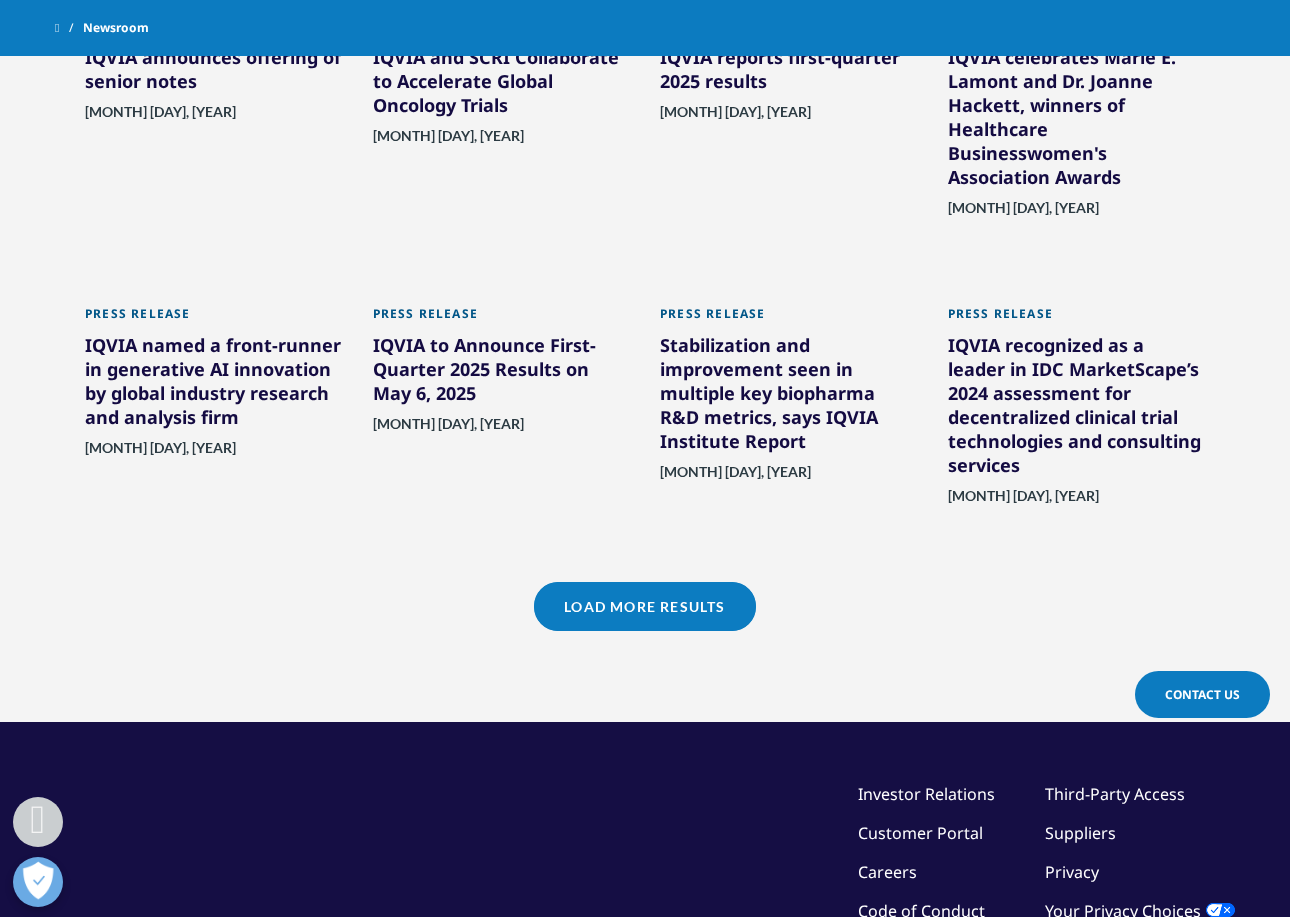 click on "Load More Results" at bounding box center [644, 606] 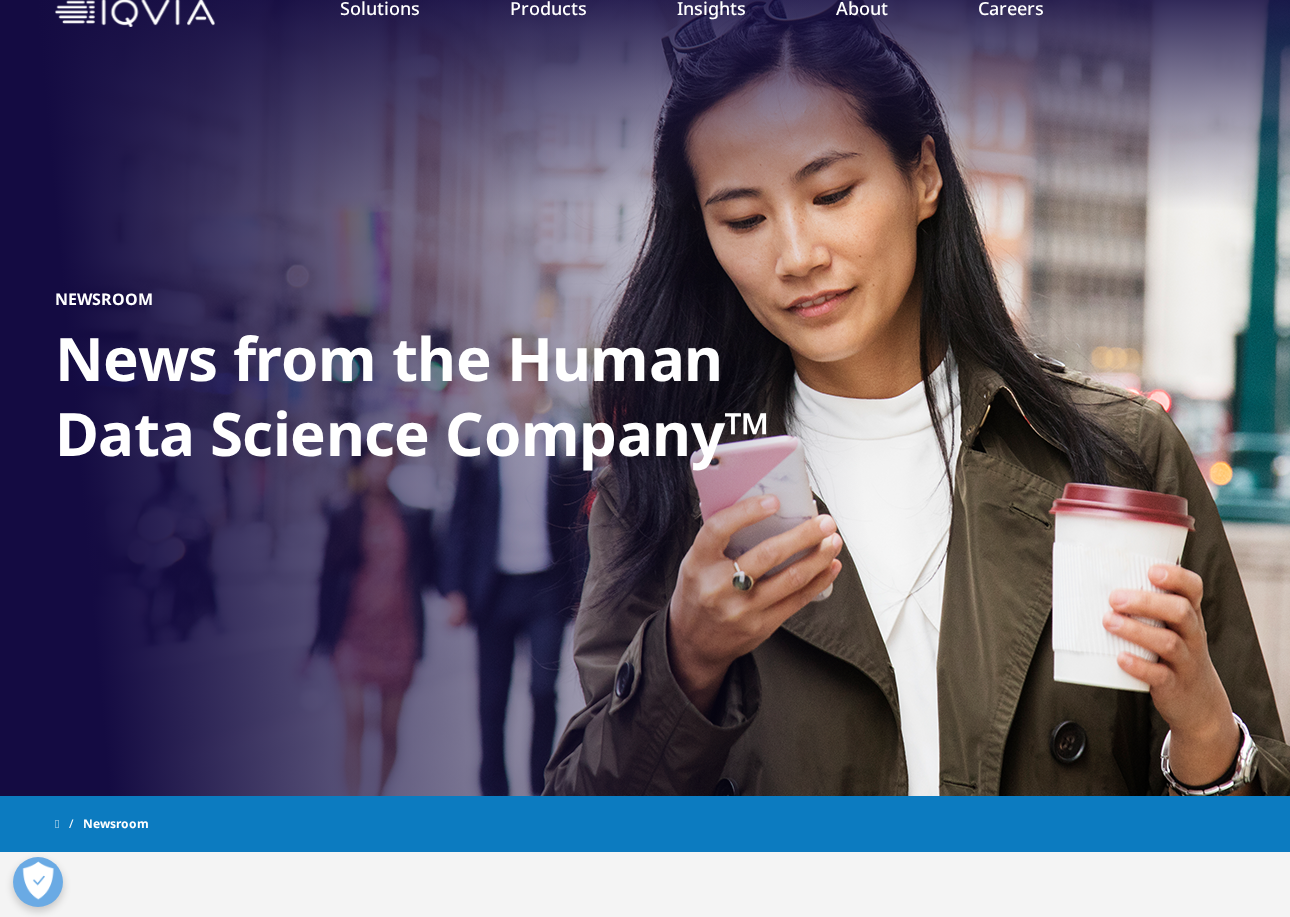 scroll, scrollTop: 0, scrollLeft: 0, axis: both 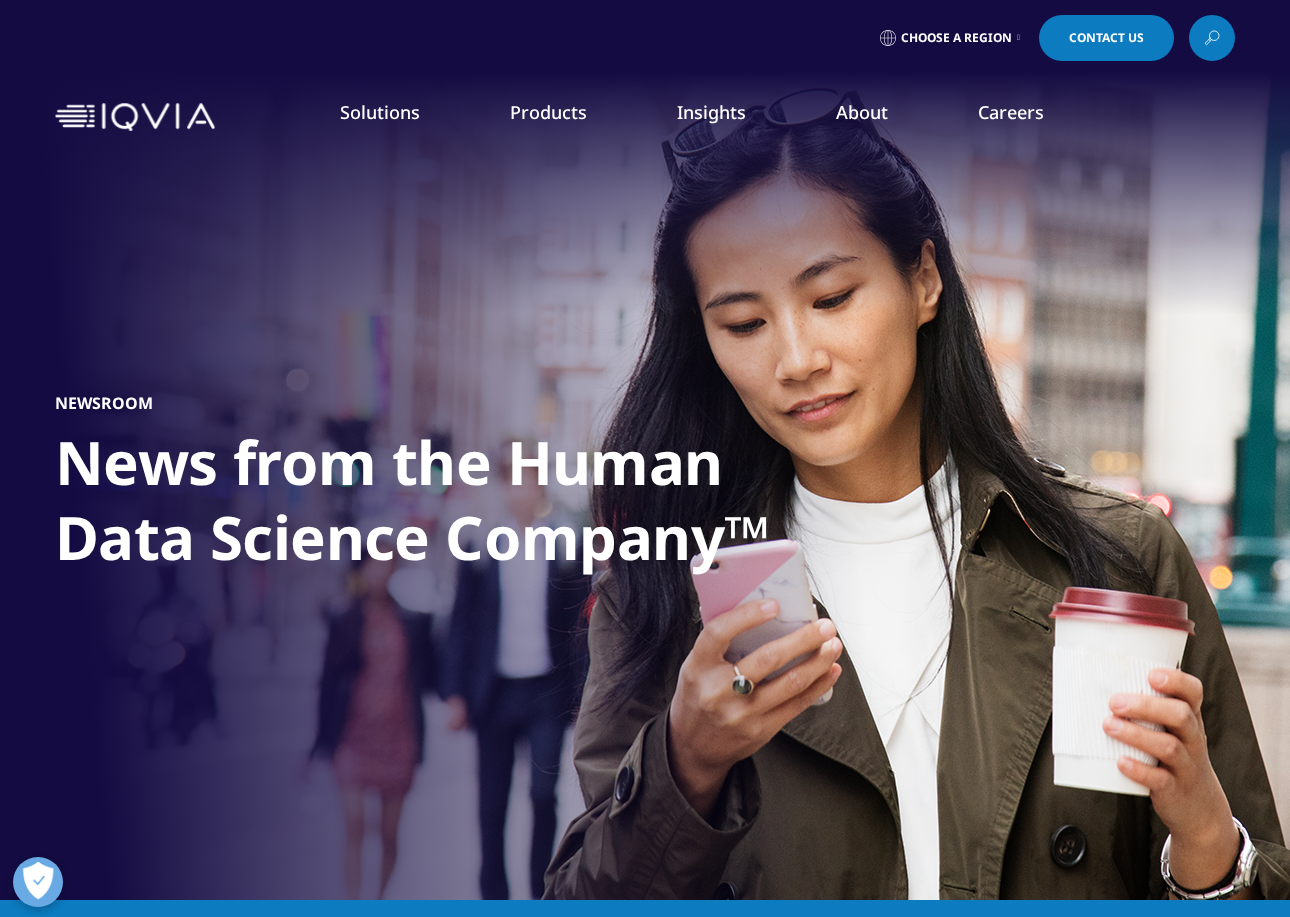 click at bounding box center [135, 117] 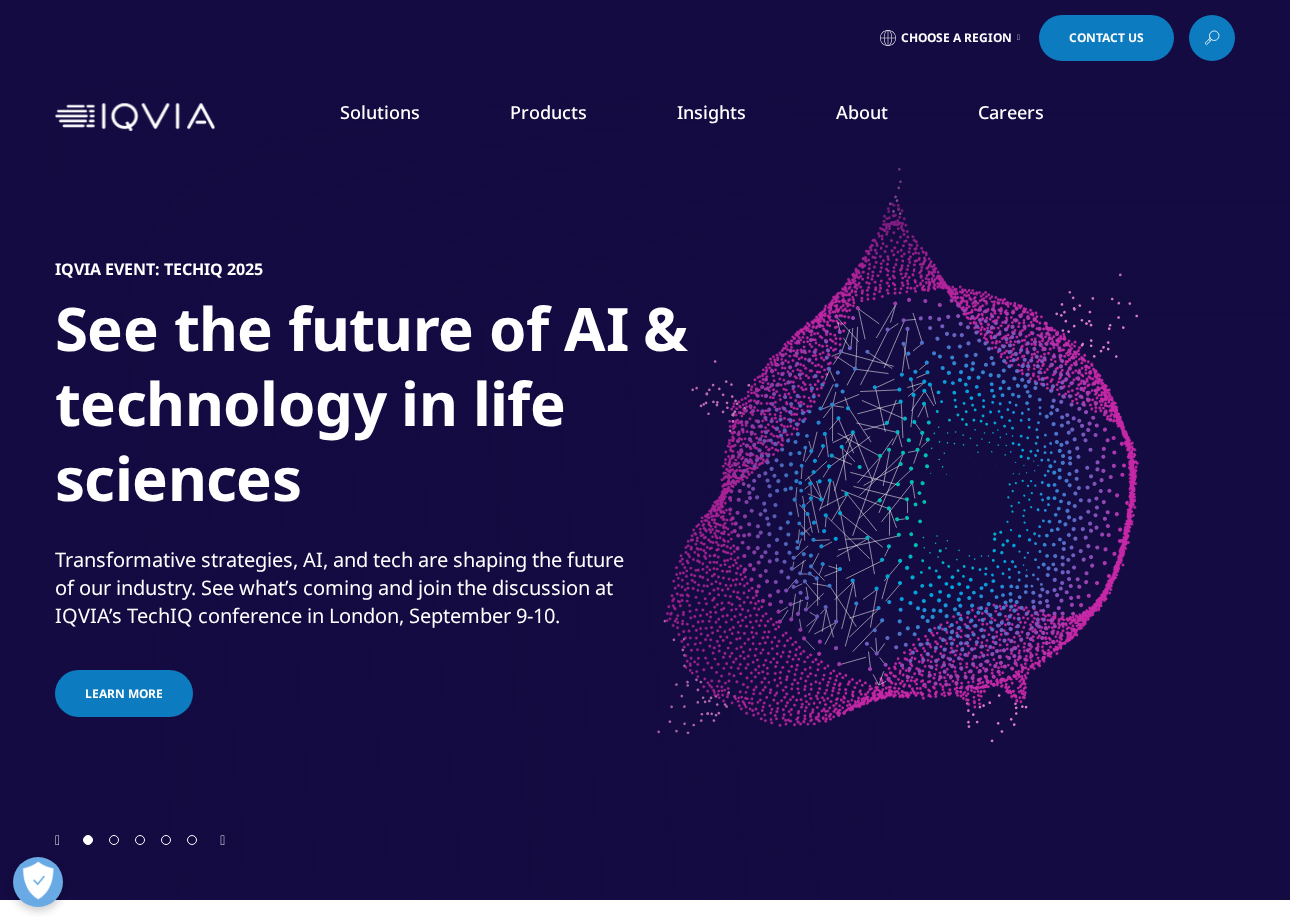 scroll, scrollTop: 0, scrollLeft: 0, axis: both 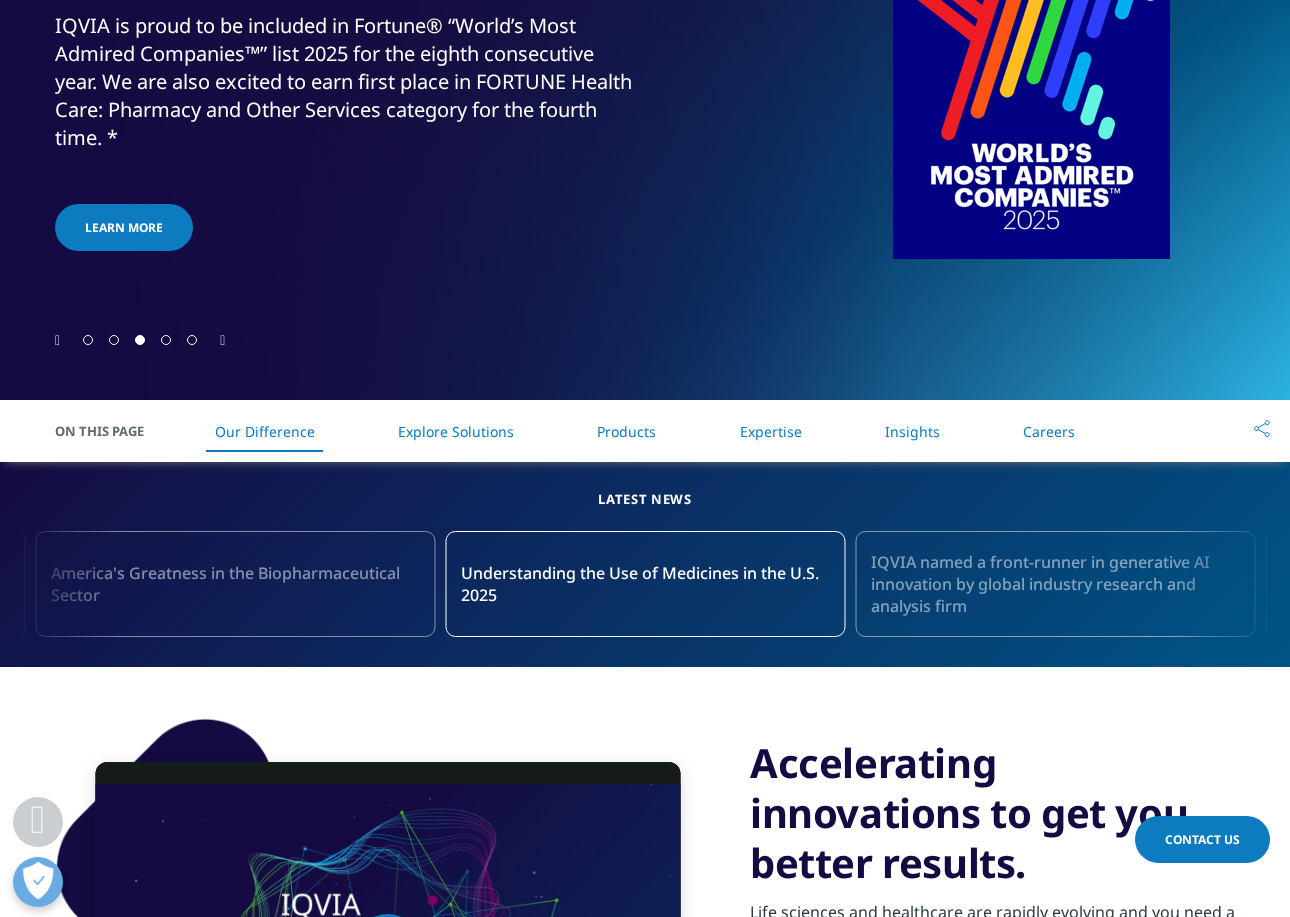 click on "Products" at bounding box center [626, 431] 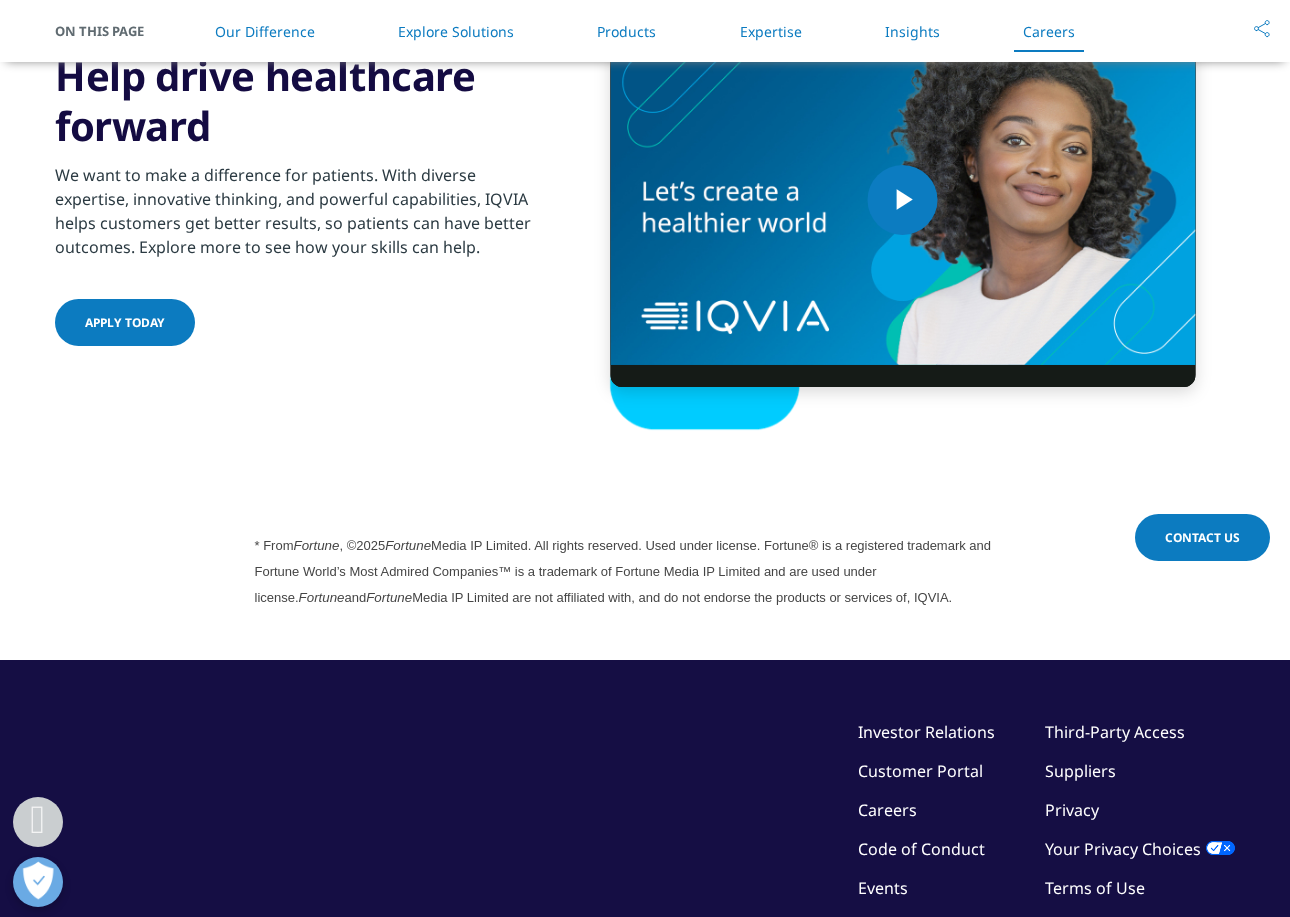 scroll, scrollTop: 5434, scrollLeft: 0, axis: vertical 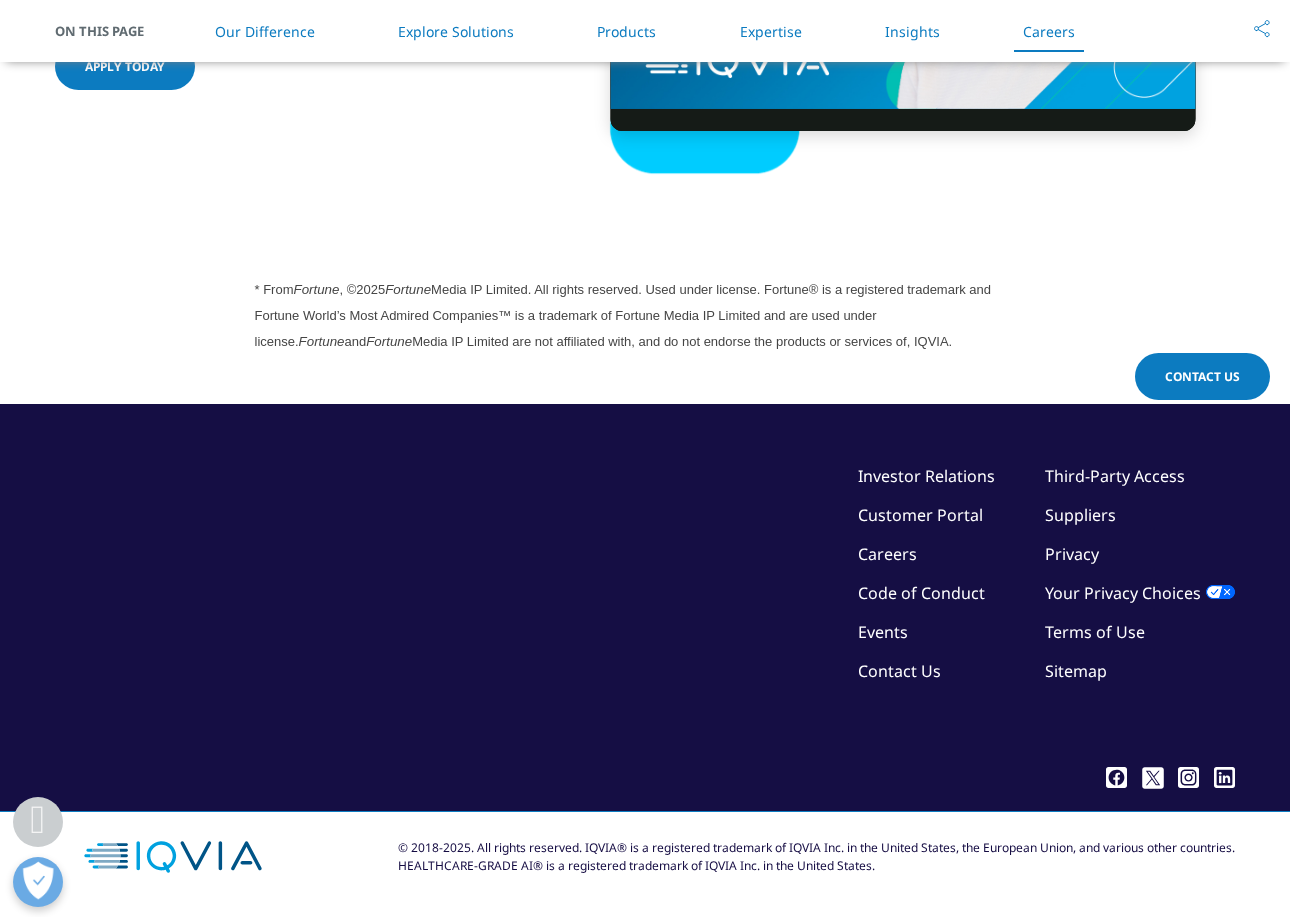 click on "Careers" at bounding box center (887, 554) 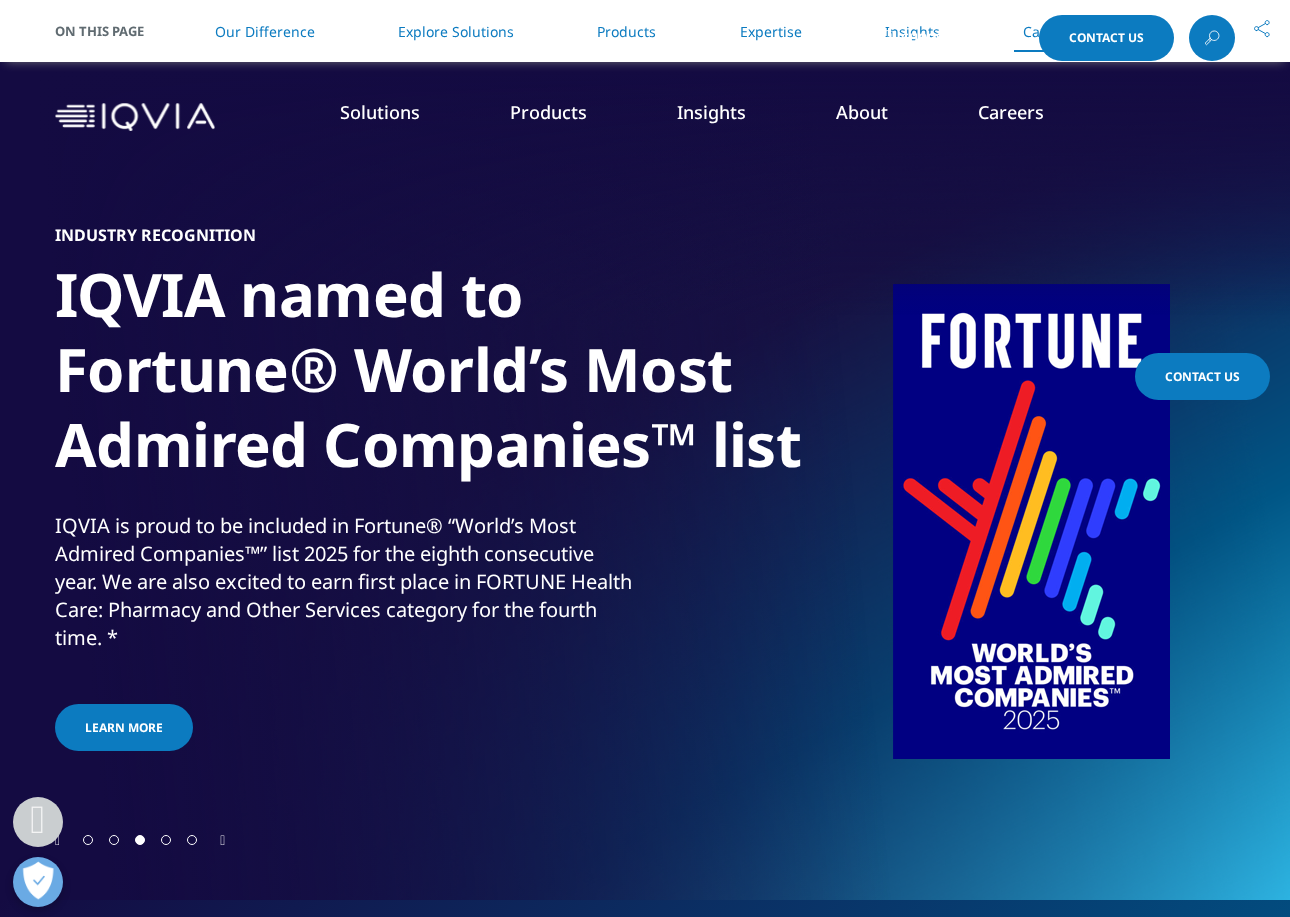 scroll, scrollTop: 5434, scrollLeft: 0, axis: vertical 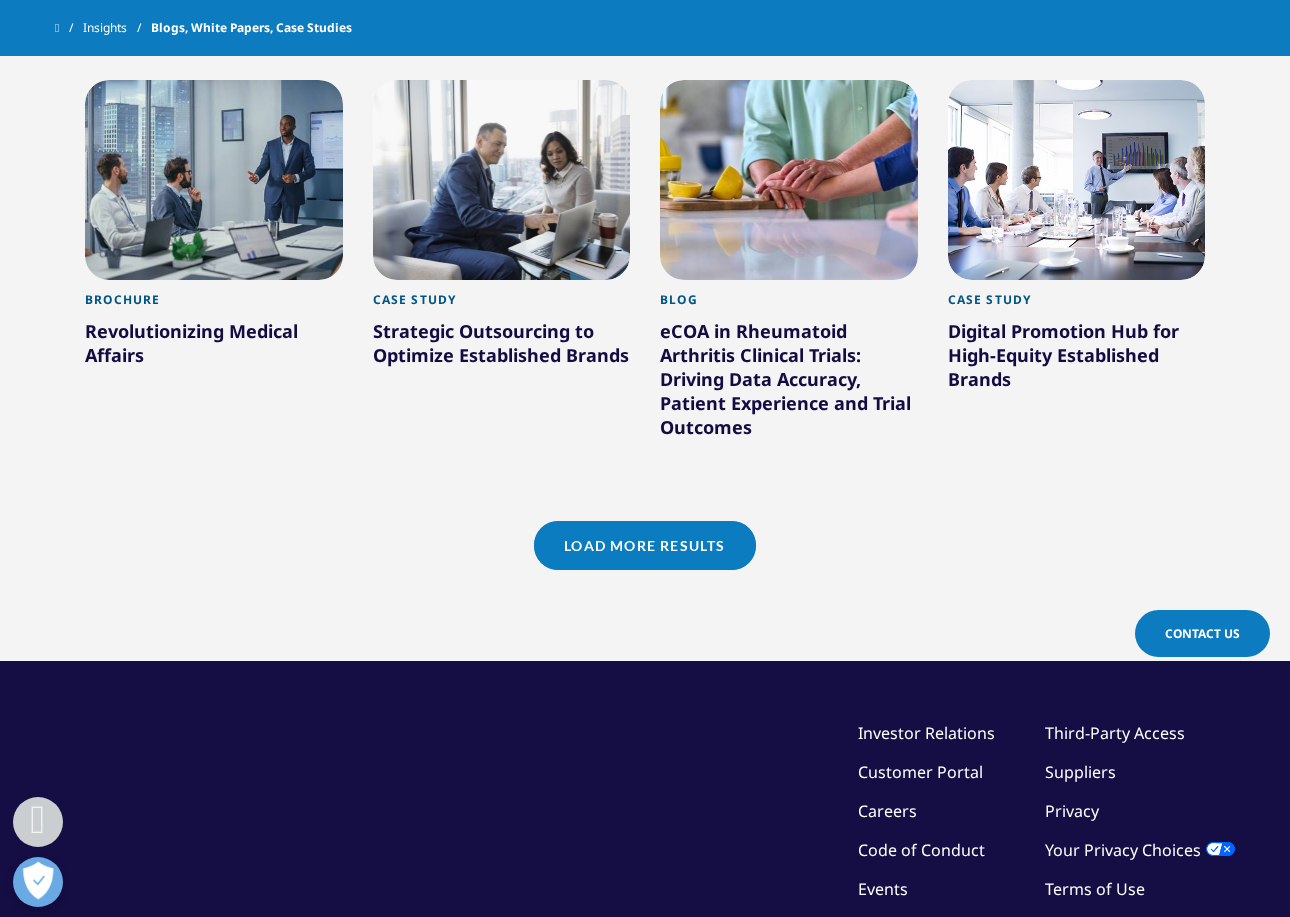 click on "Load More Results" at bounding box center (644, 545) 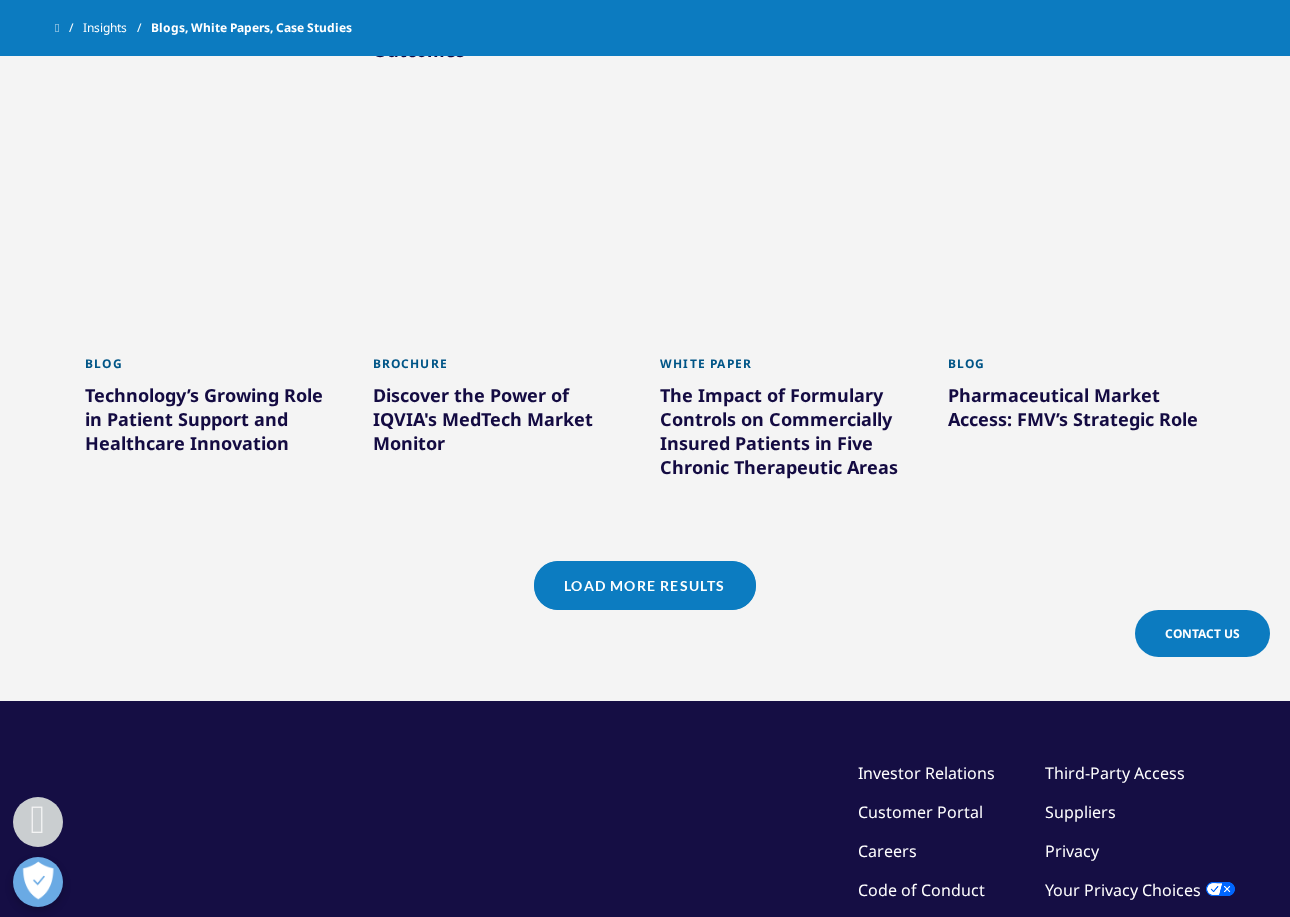 scroll, scrollTop: 3000, scrollLeft: 0, axis: vertical 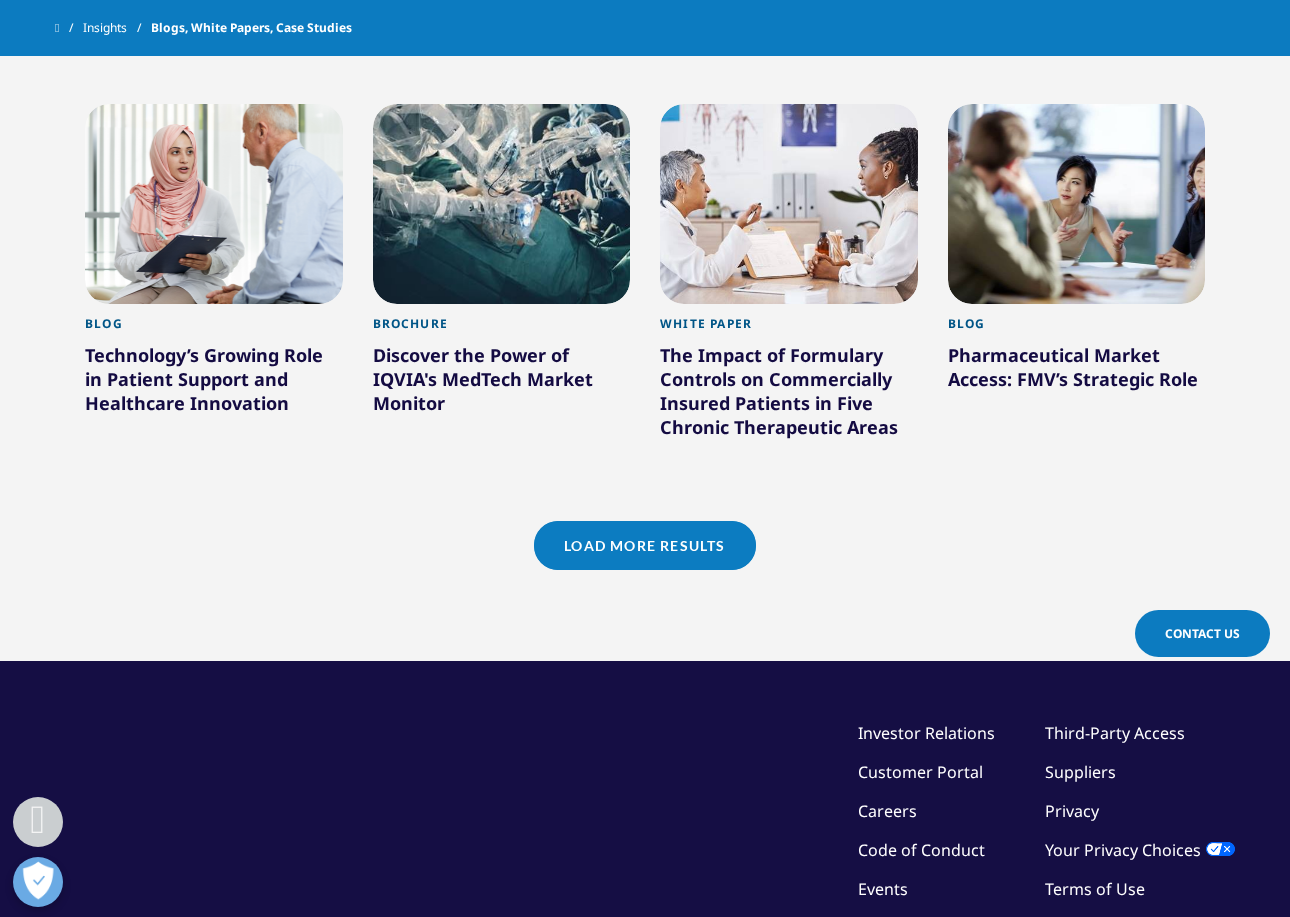 click on "Load More Results" at bounding box center [644, 545] 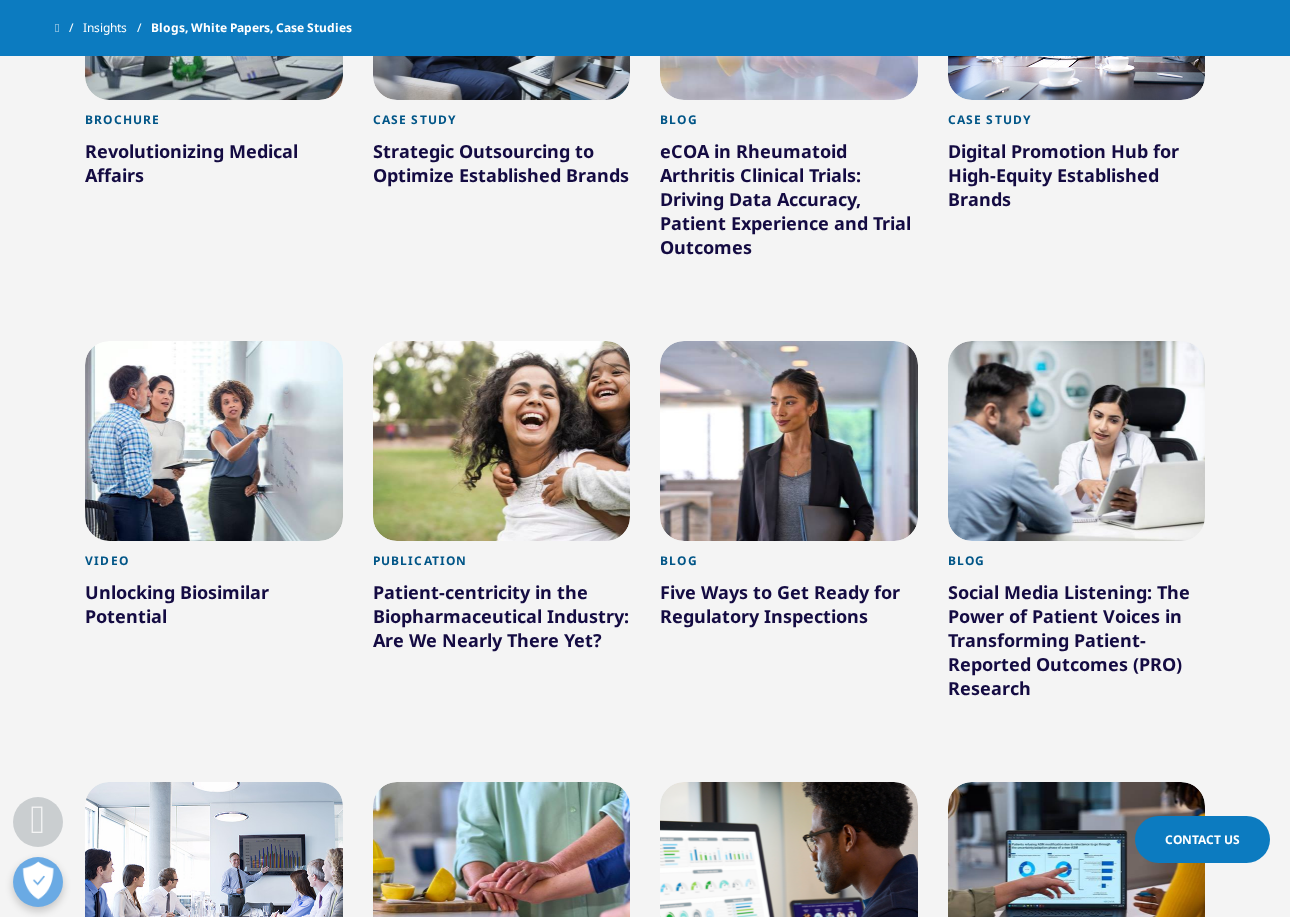 scroll, scrollTop: 1857, scrollLeft: 0, axis: vertical 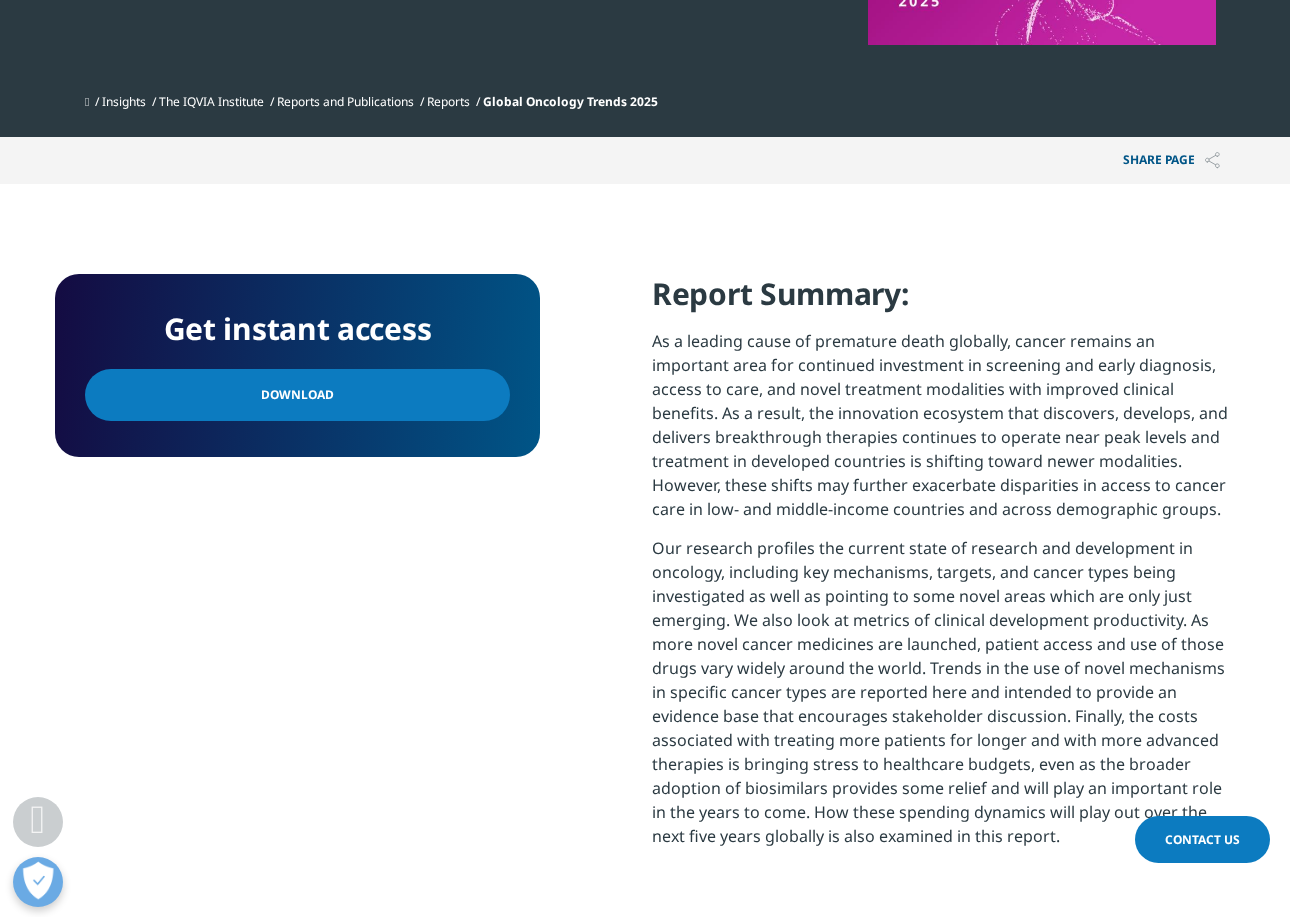 click on "Download" at bounding box center (297, 395) 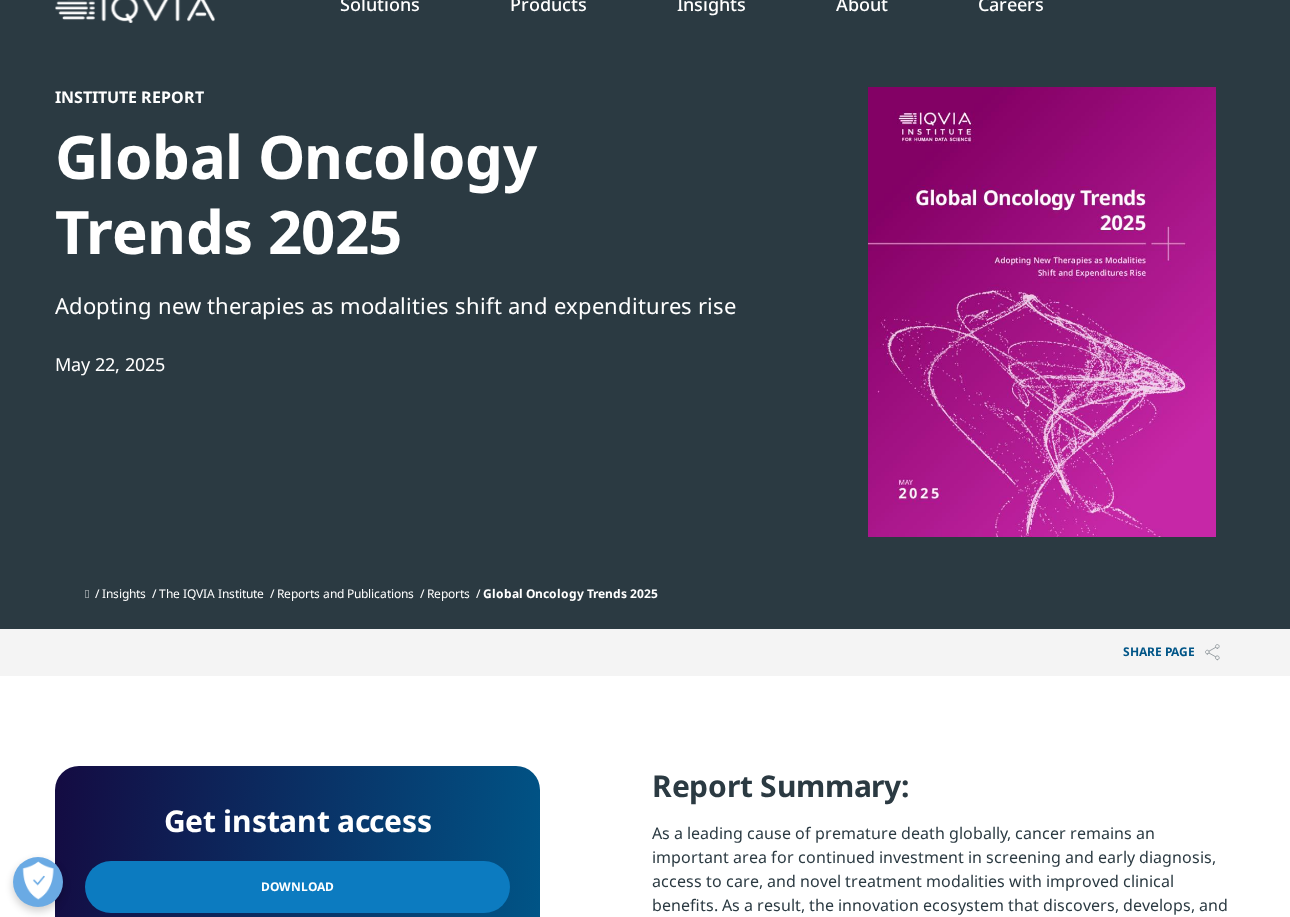scroll, scrollTop: 0, scrollLeft: 0, axis: both 